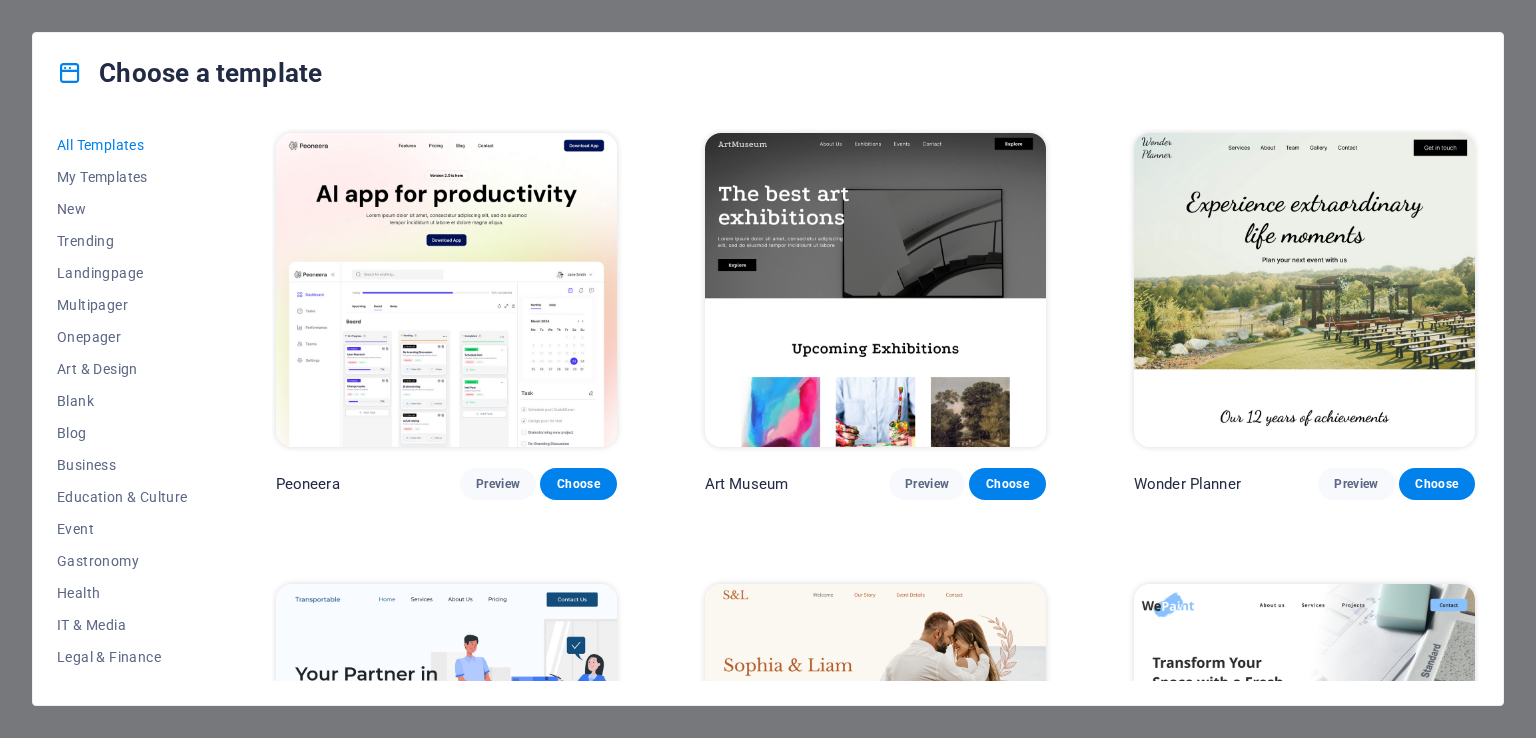 scroll, scrollTop: 0, scrollLeft: 0, axis: both 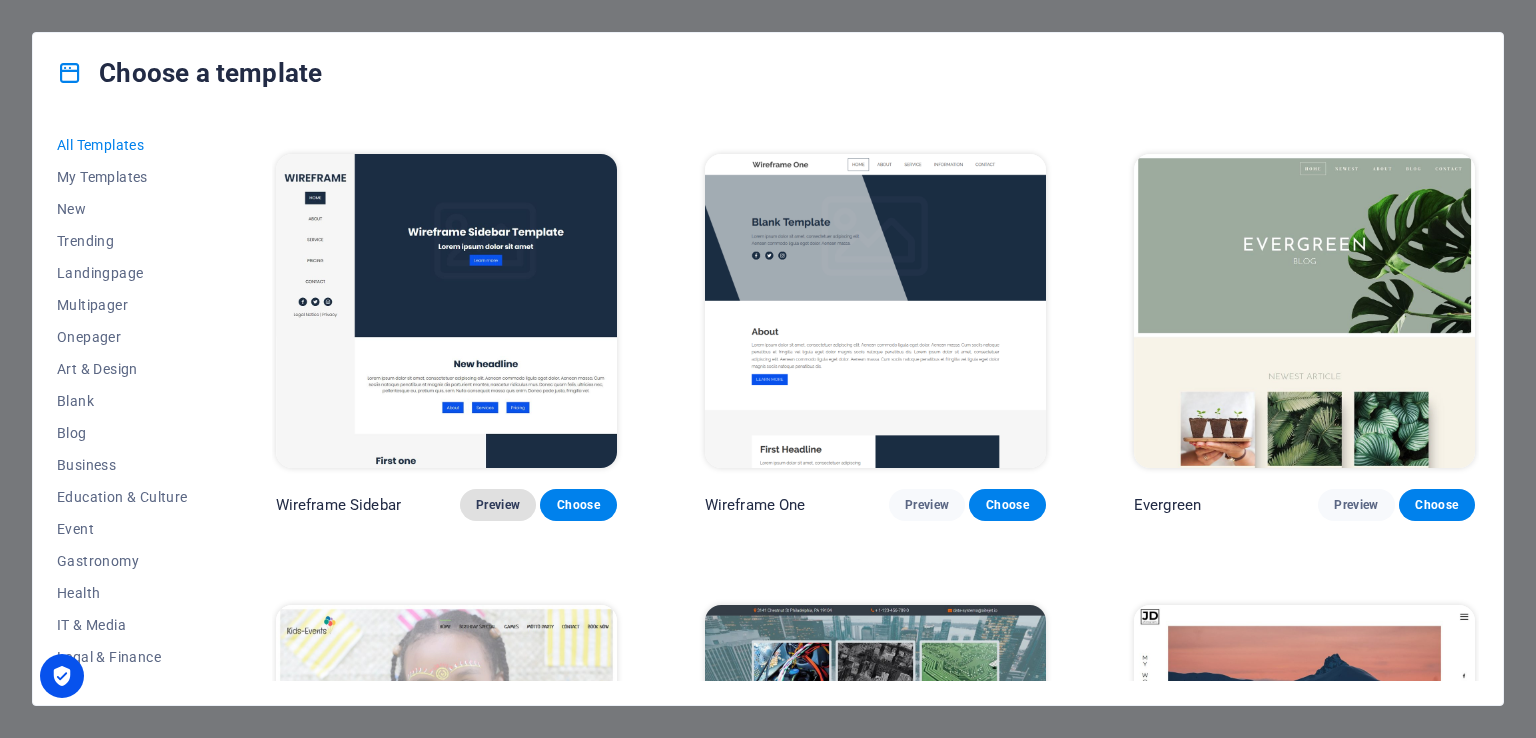 click on "Preview" at bounding box center (498, 505) 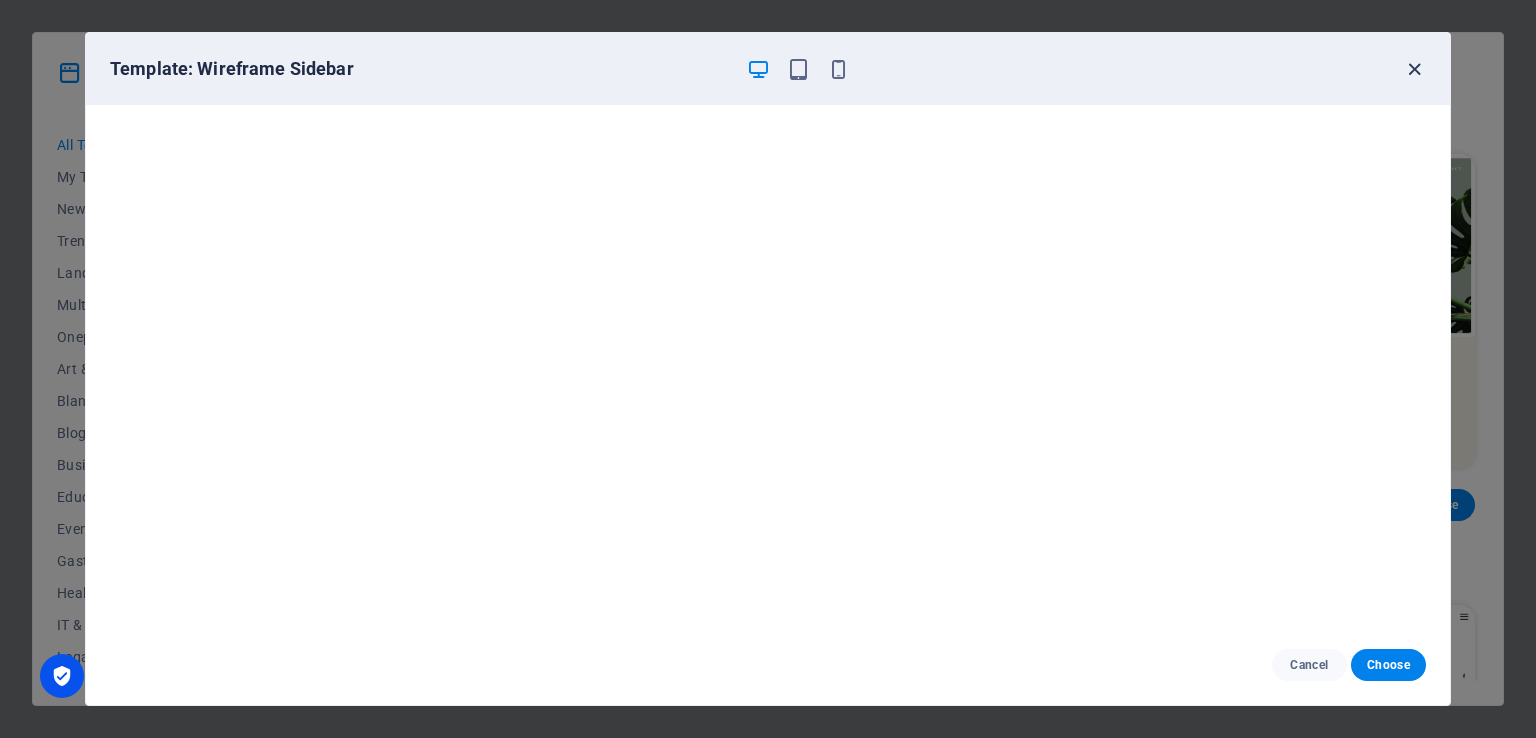 click at bounding box center (1414, 69) 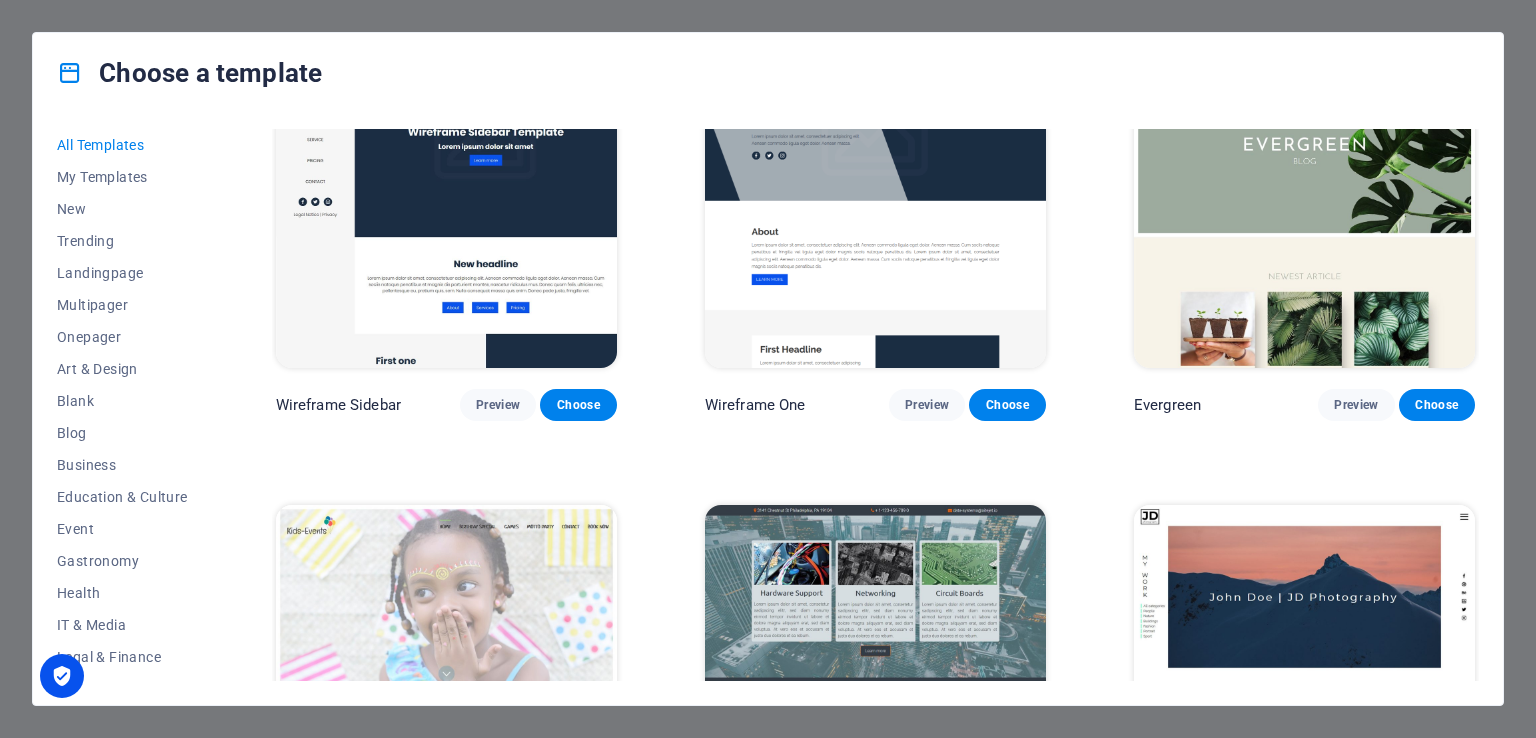 scroll, scrollTop: 7200, scrollLeft: 0, axis: vertical 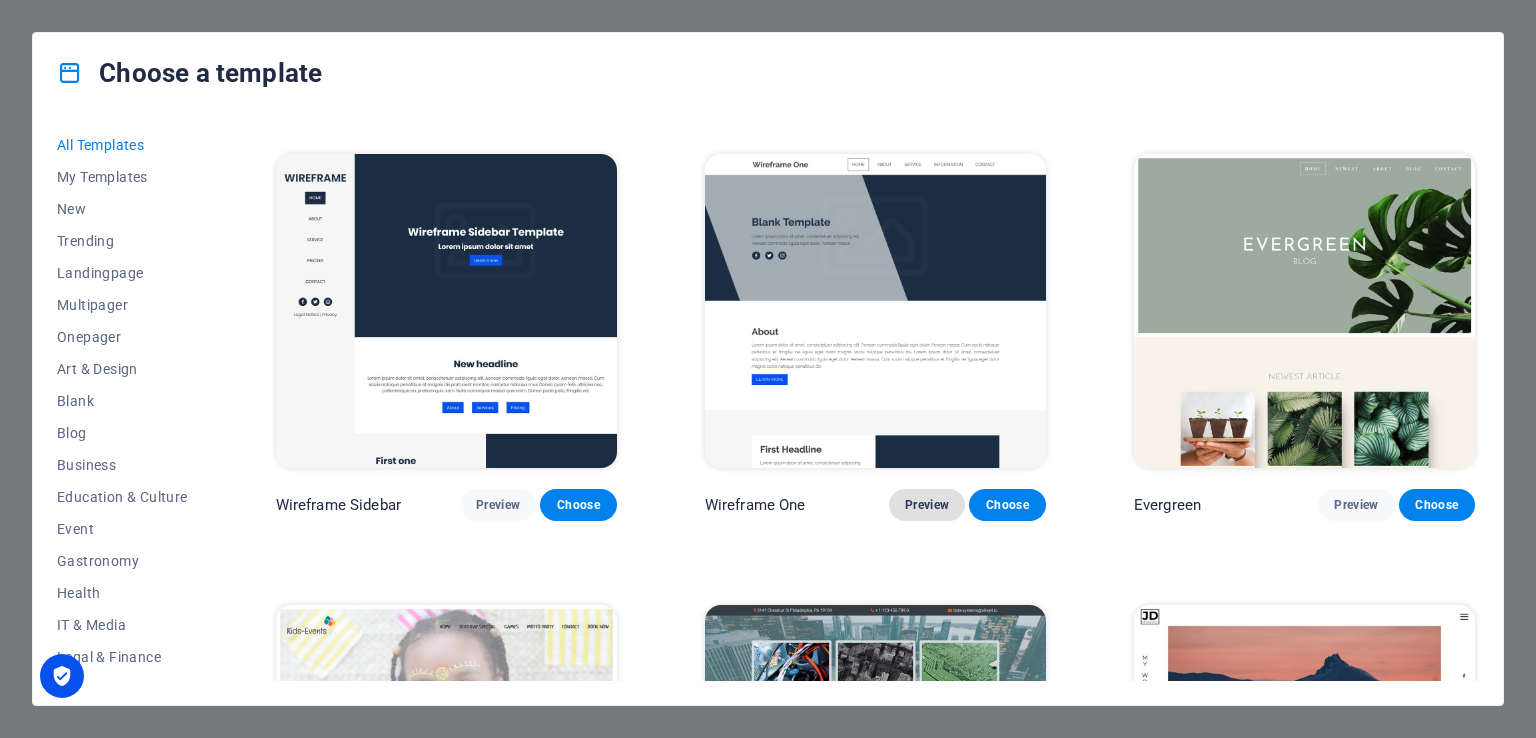 click on "Preview" at bounding box center (927, 505) 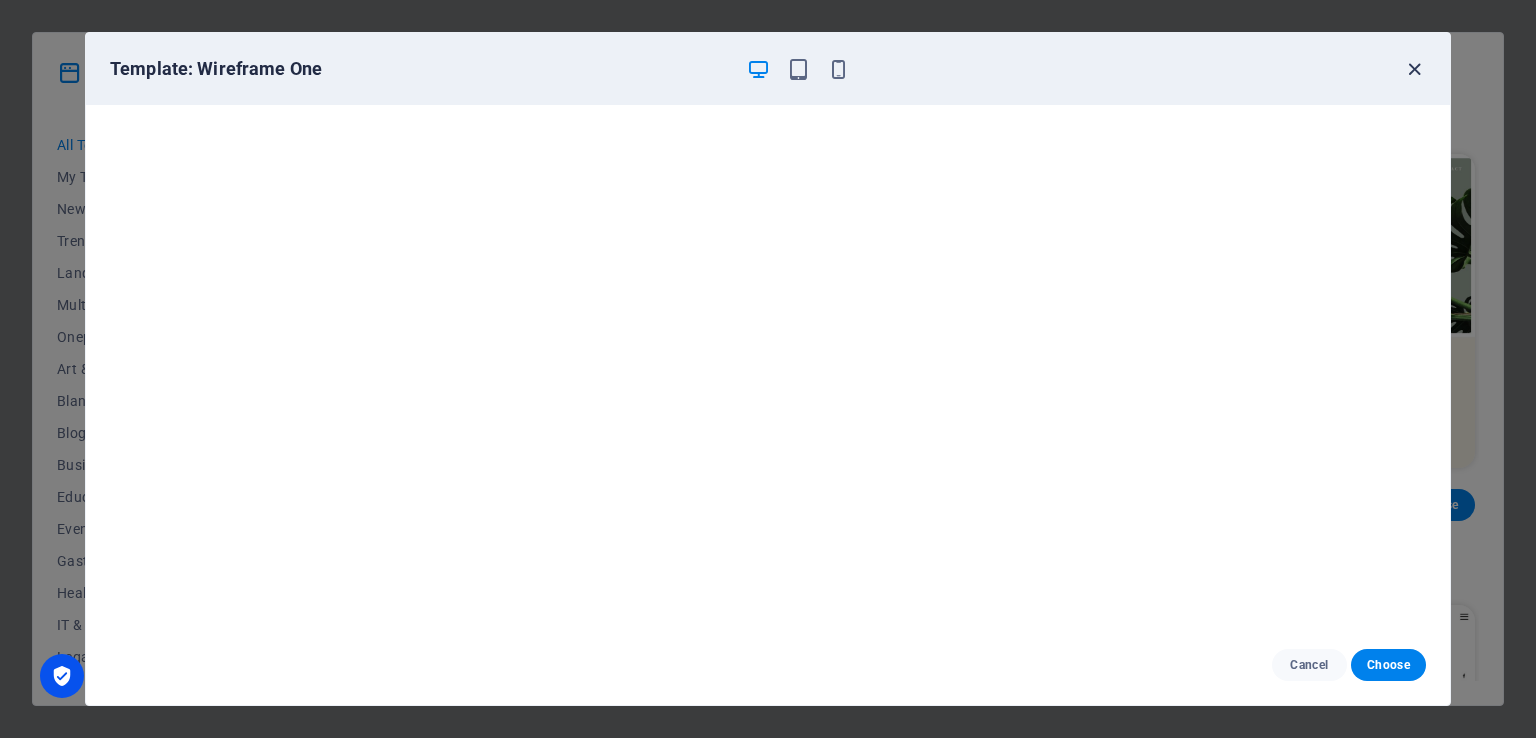 click at bounding box center (1414, 69) 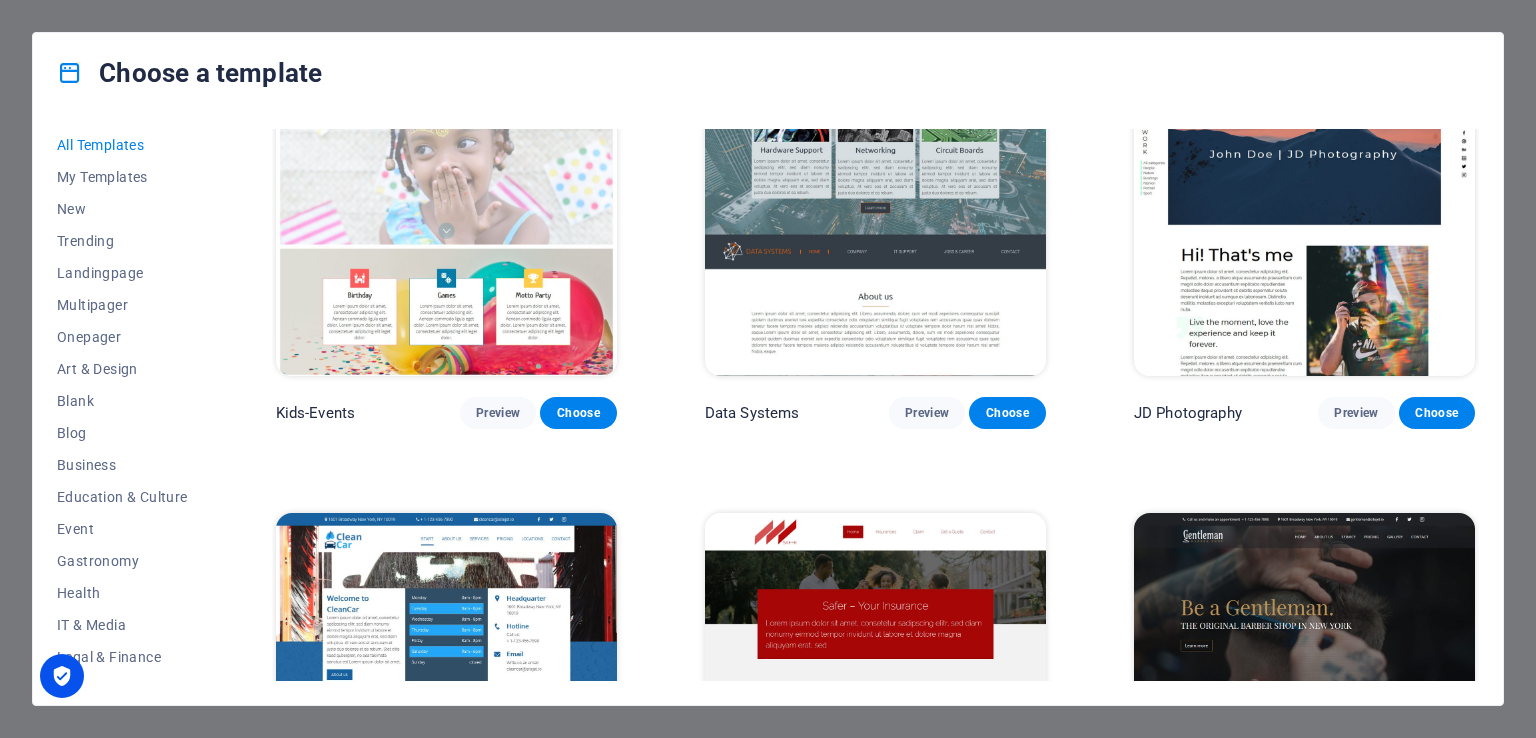 scroll, scrollTop: 8100, scrollLeft: 0, axis: vertical 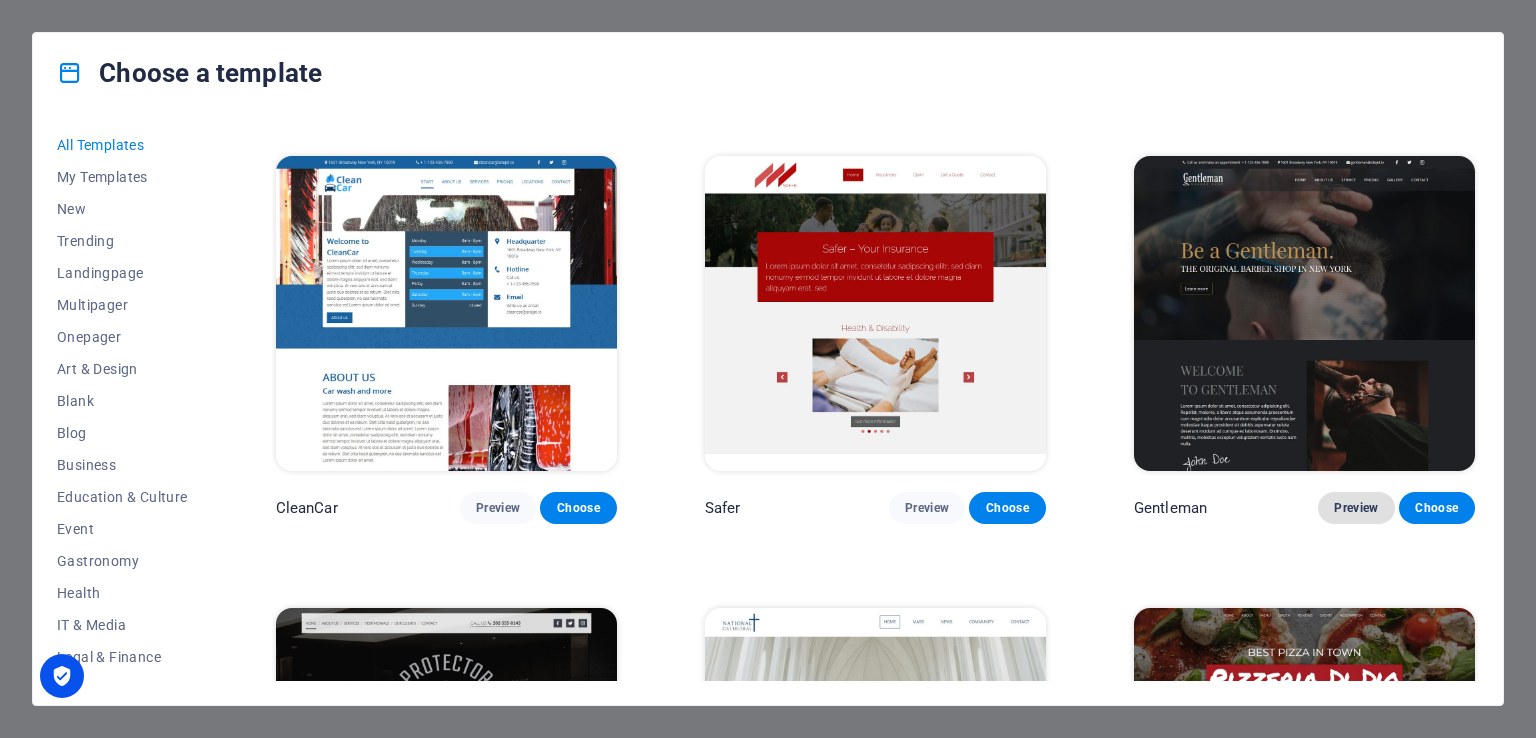 click on "Preview" at bounding box center [1356, 508] 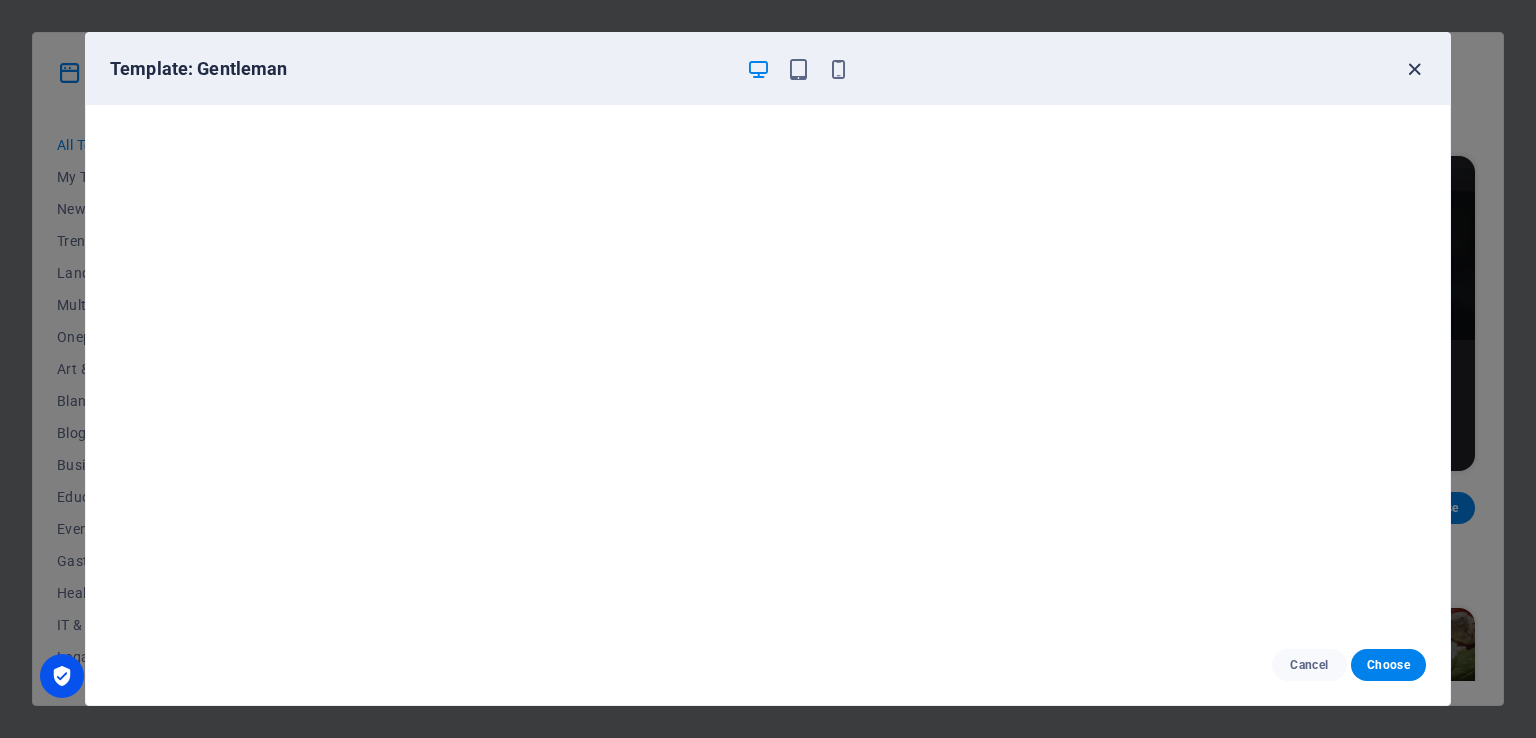 click at bounding box center (1414, 69) 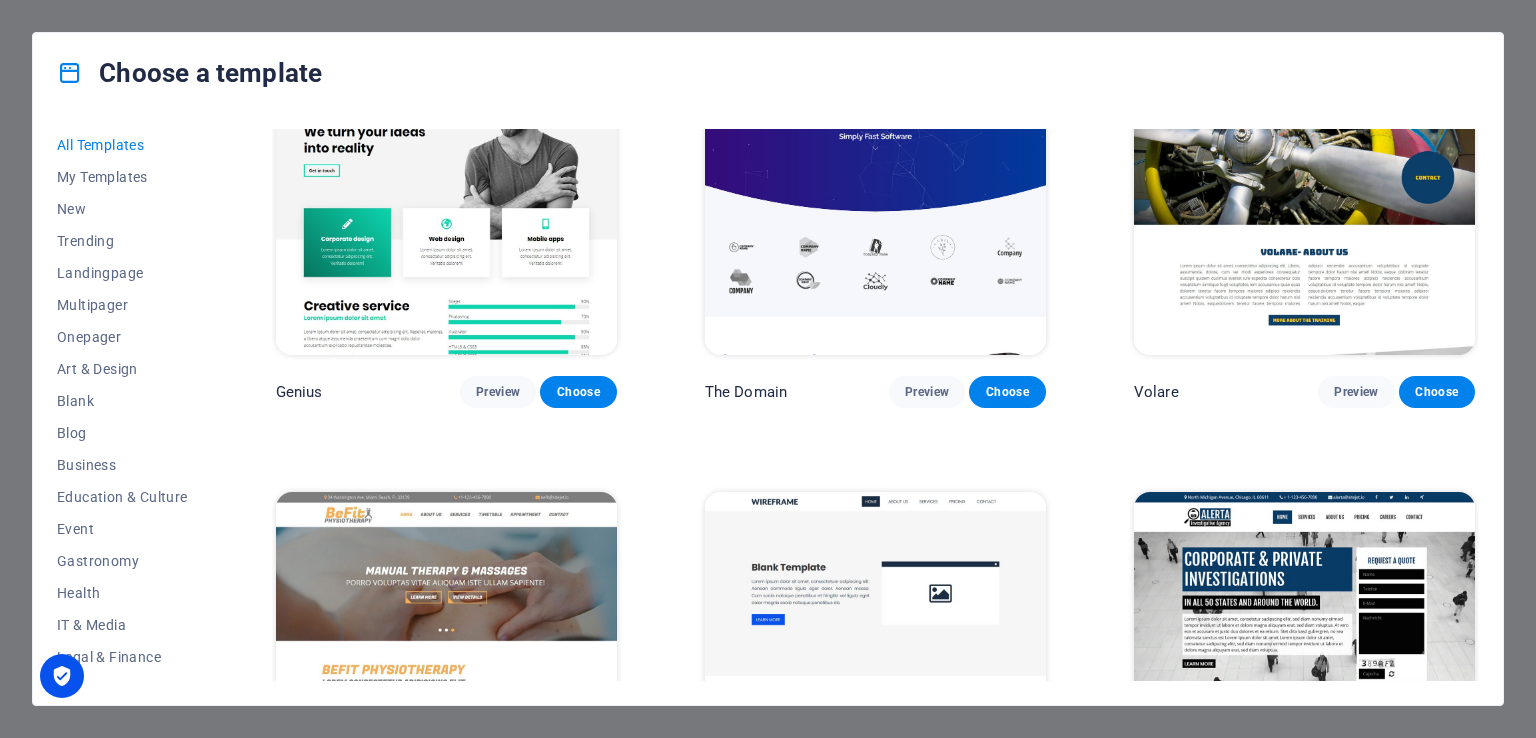 scroll, scrollTop: 10300, scrollLeft: 0, axis: vertical 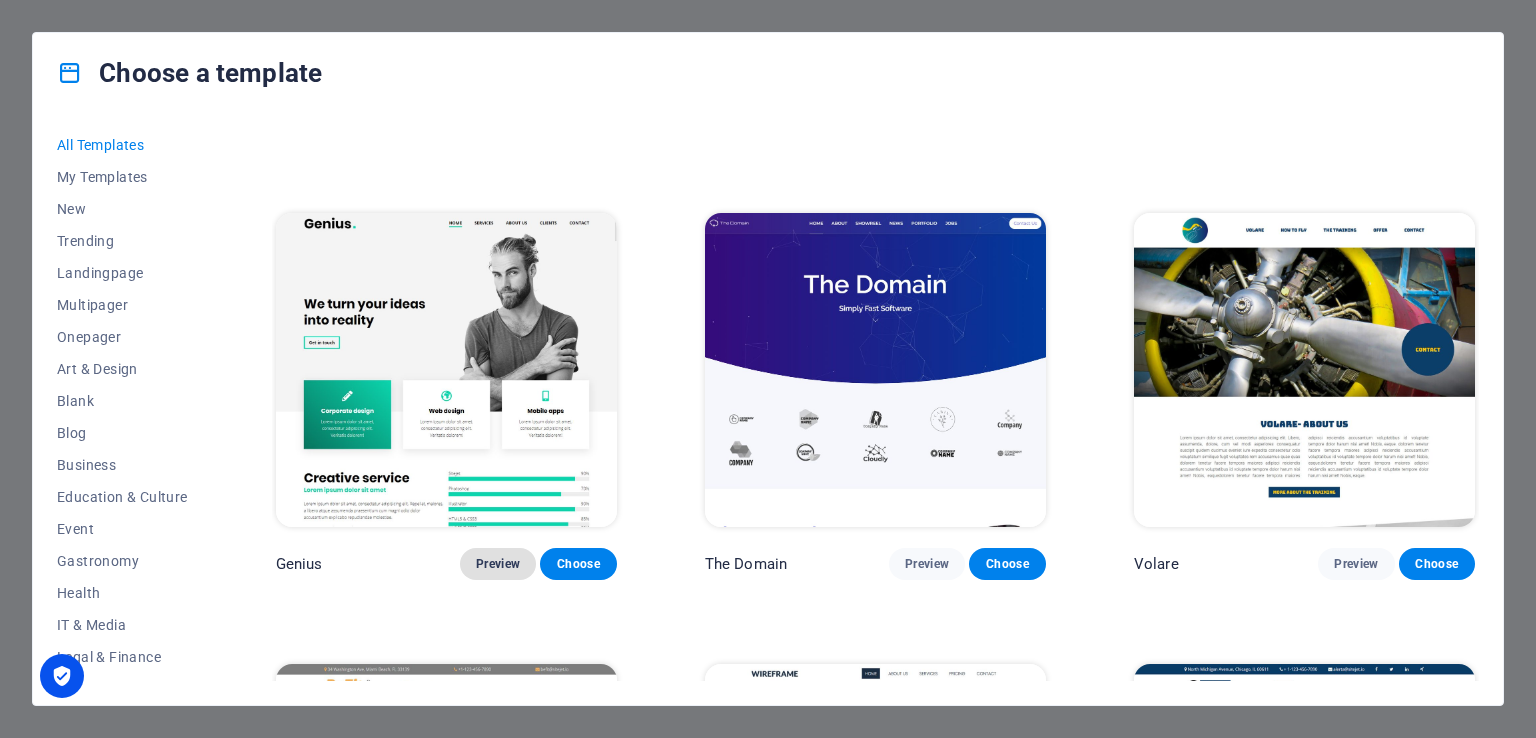 click on "Preview" at bounding box center (498, 564) 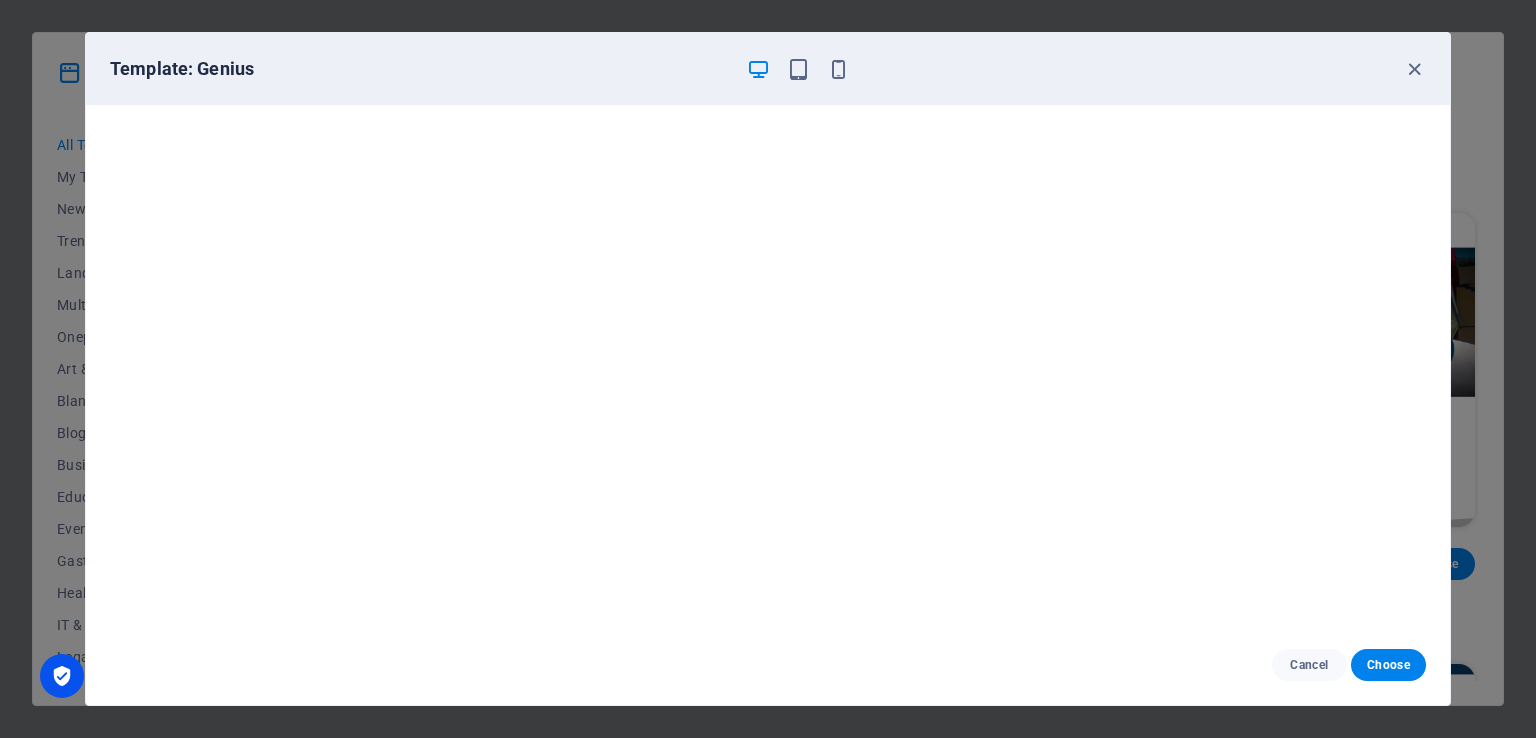 scroll, scrollTop: 0, scrollLeft: 0, axis: both 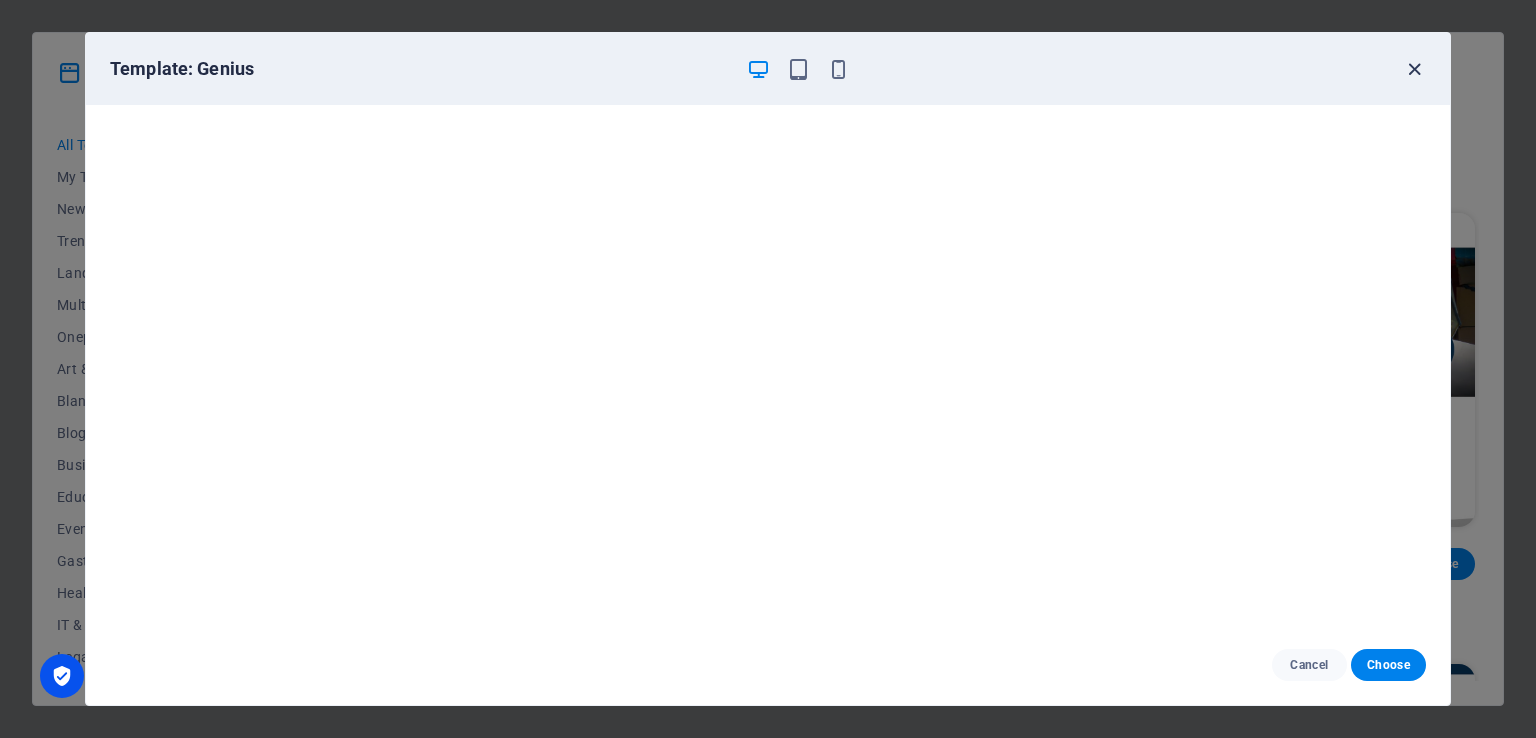 click at bounding box center [1414, 69] 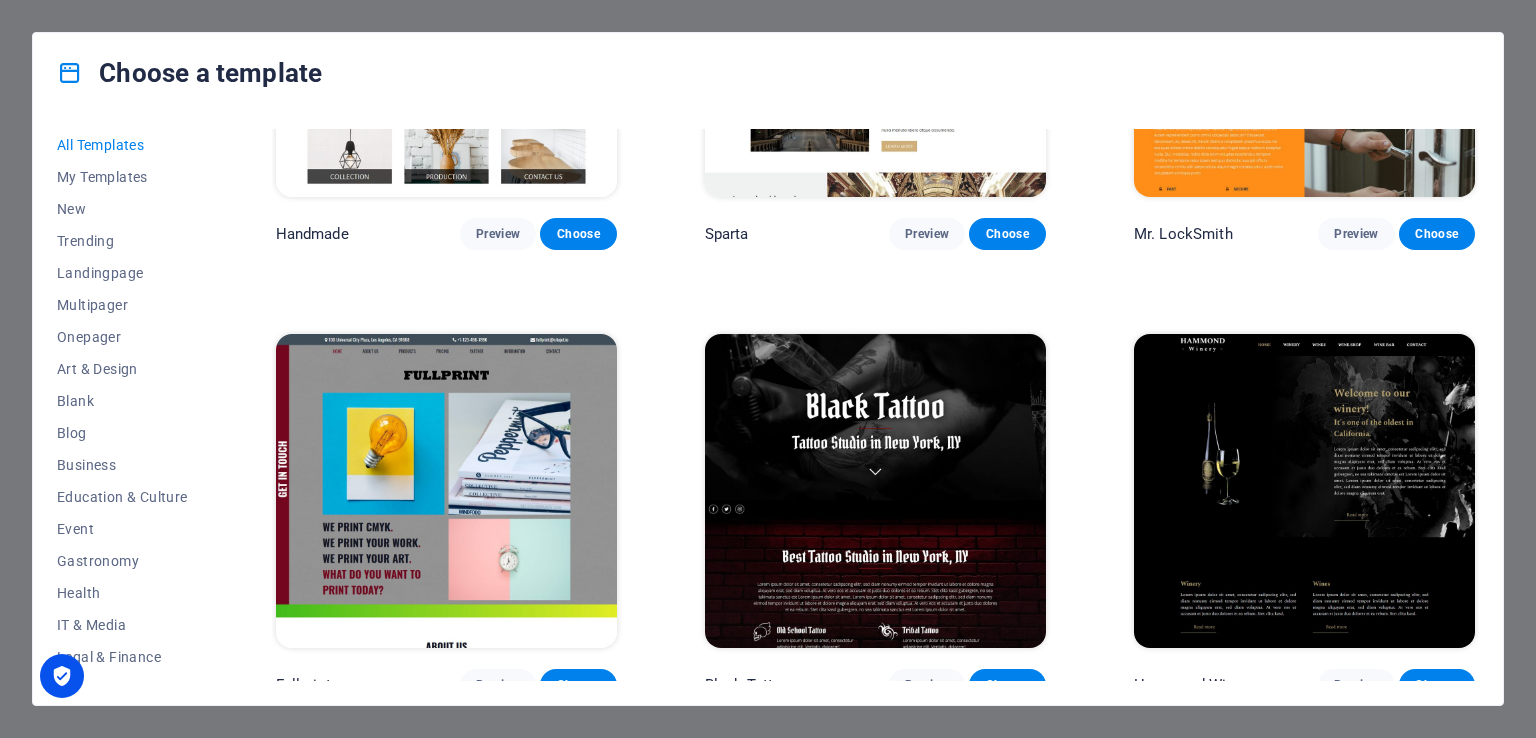 scroll, scrollTop: 12000, scrollLeft: 0, axis: vertical 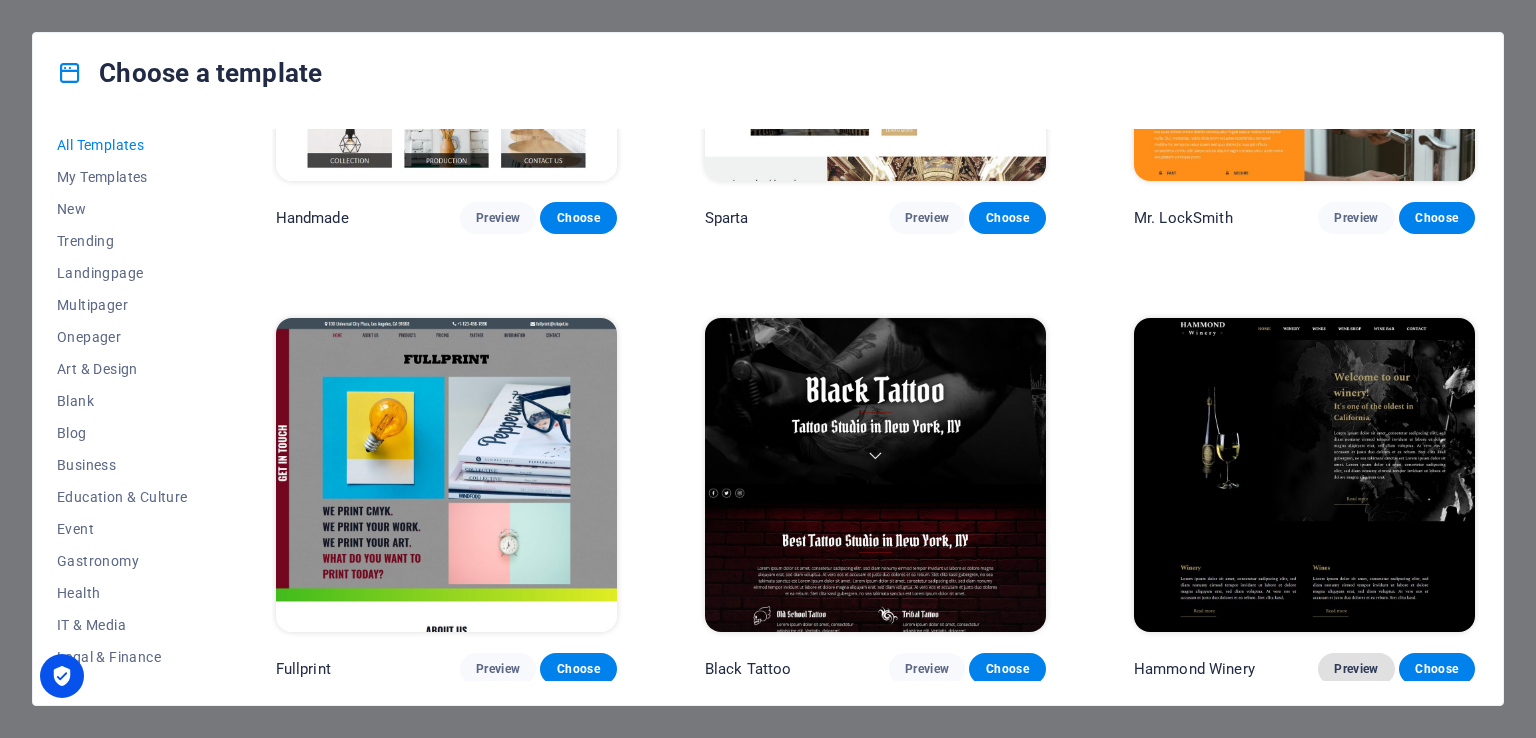 click on "Preview" at bounding box center (1356, 669) 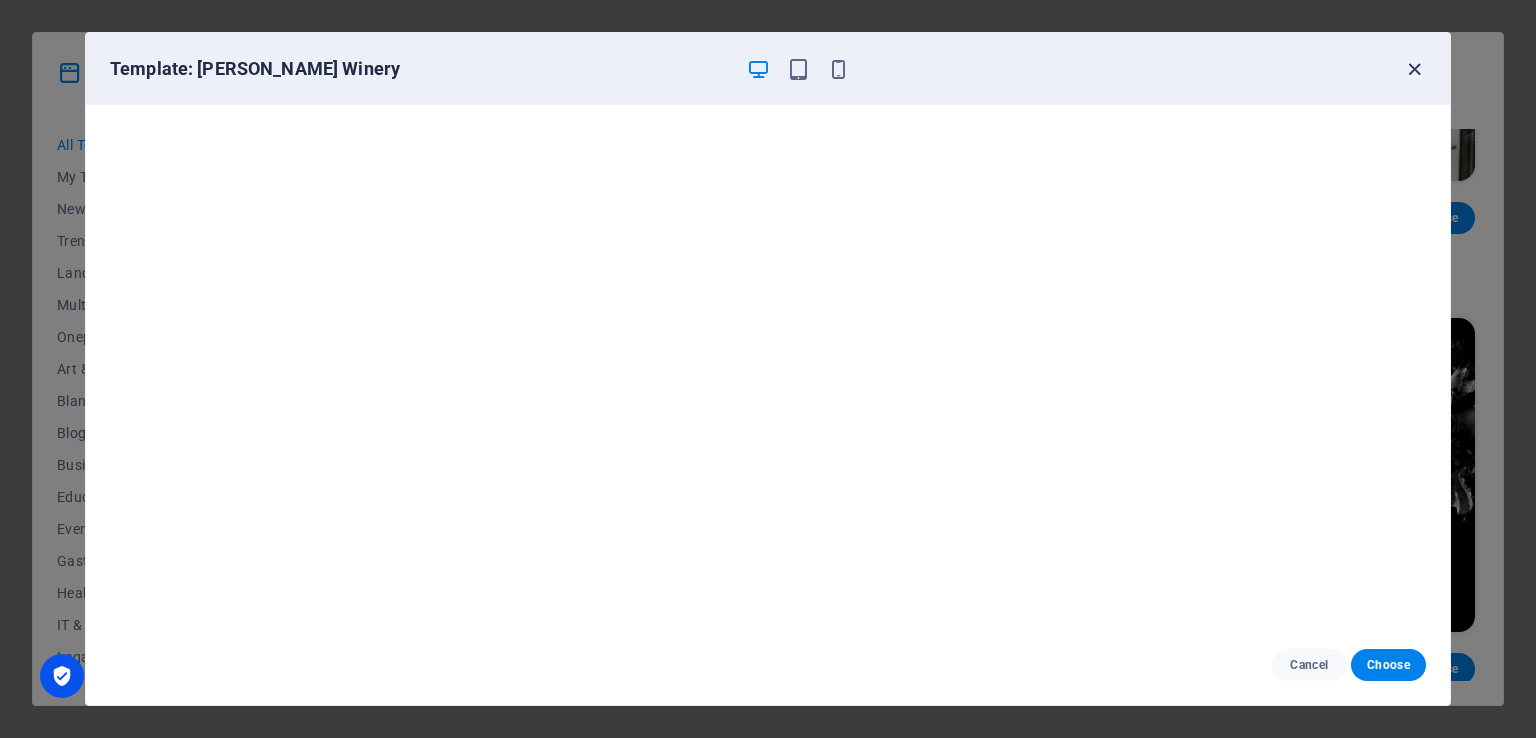 click at bounding box center [1414, 69] 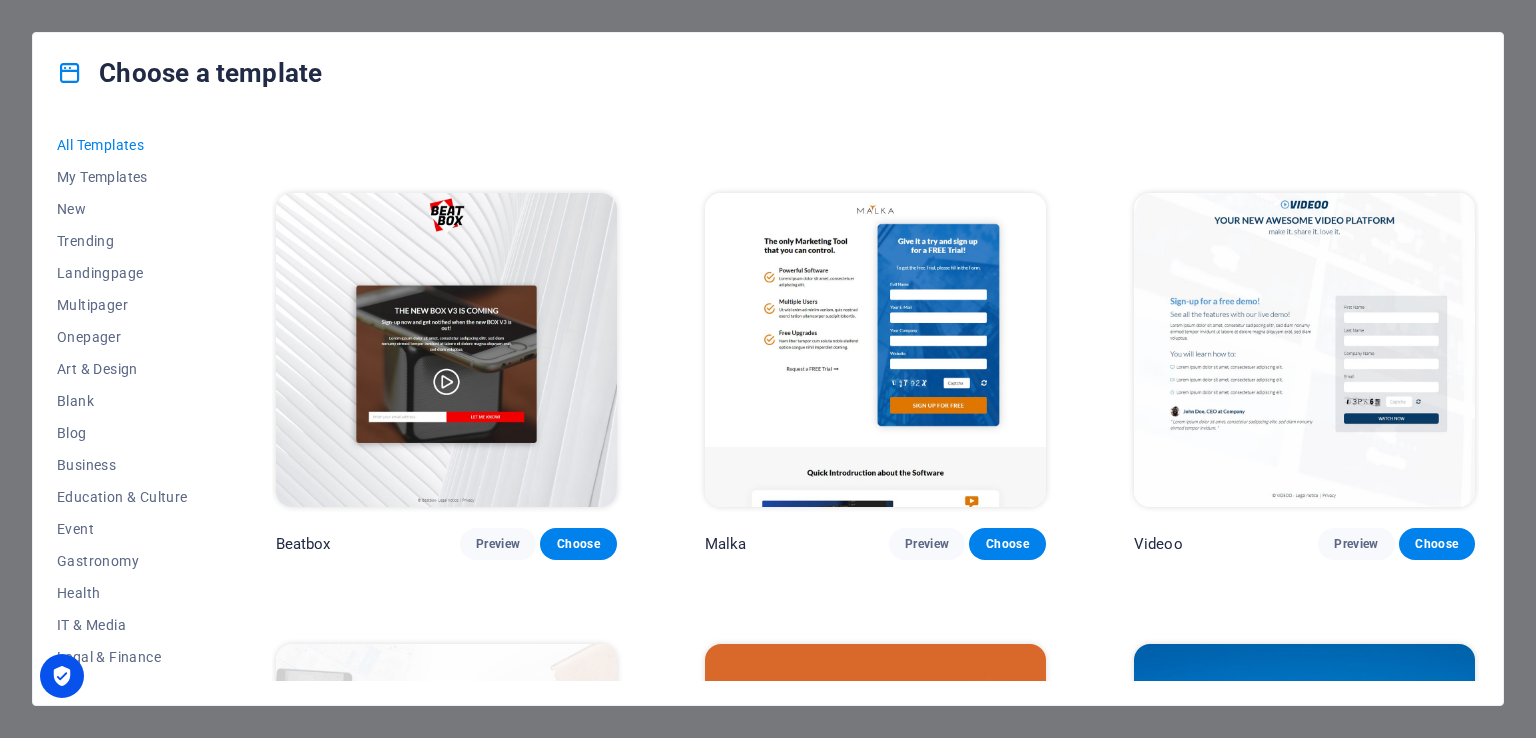 scroll, scrollTop: 21100, scrollLeft: 0, axis: vertical 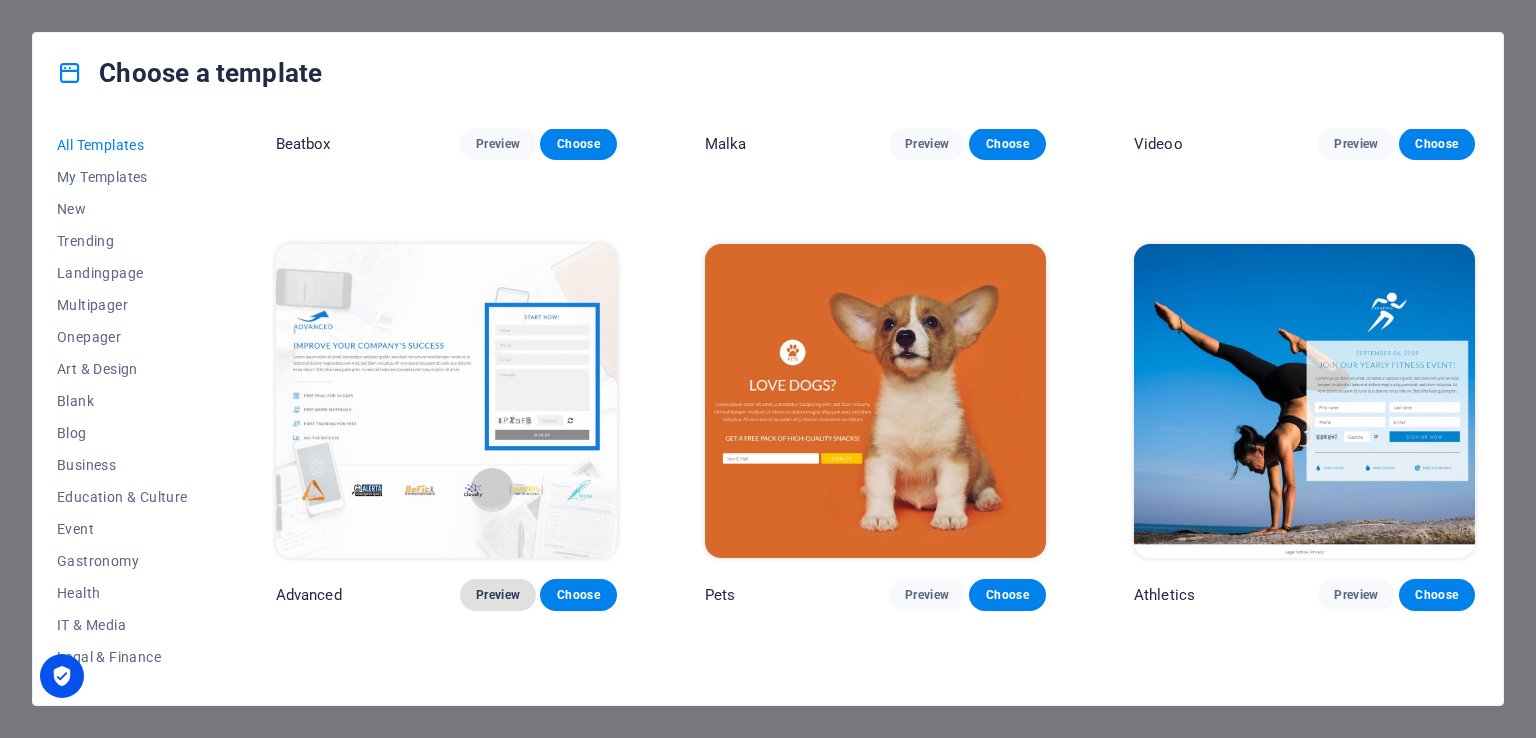 click on "Preview" at bounding box center (498, 595) 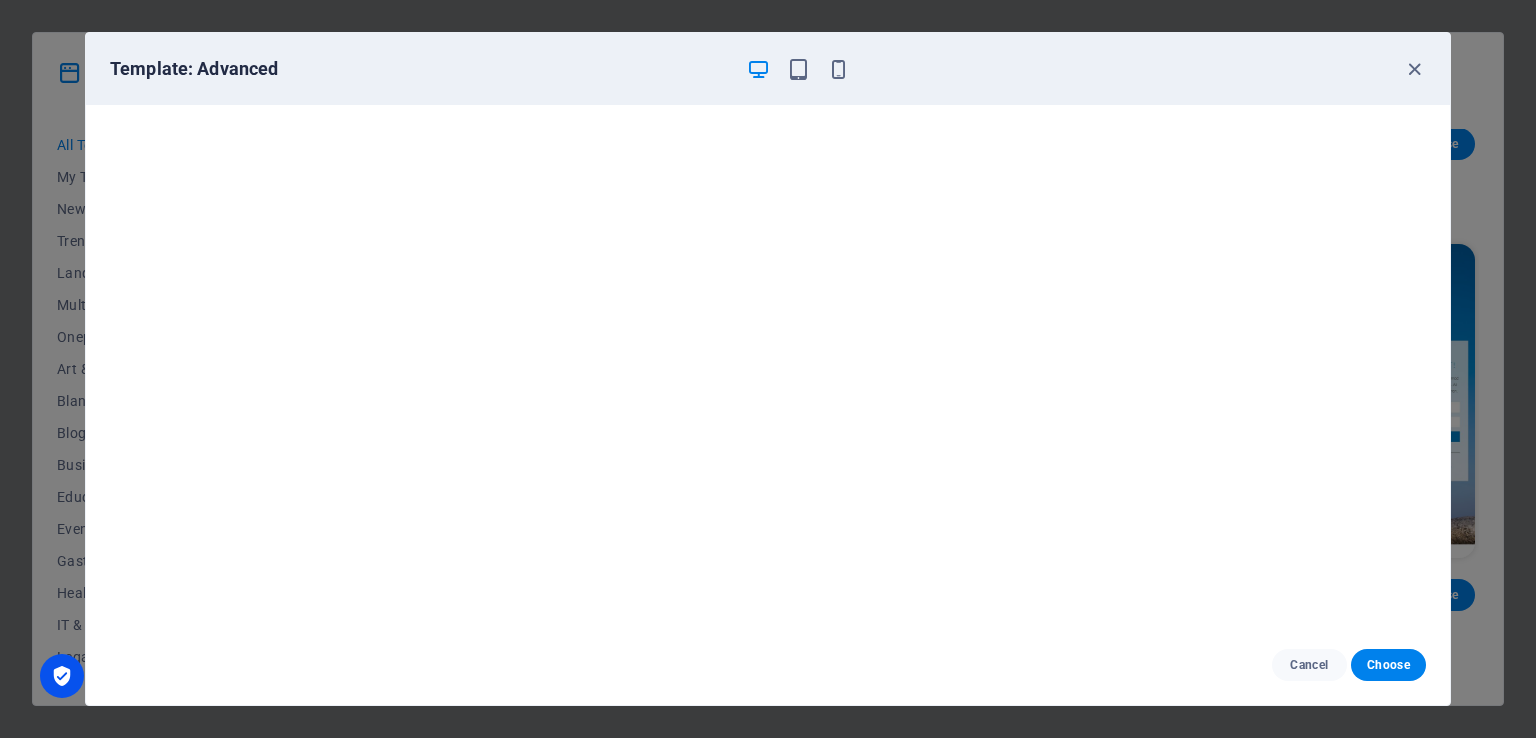 scroll, scrollTop: 5, scrollLeft: 0, axis: vertical 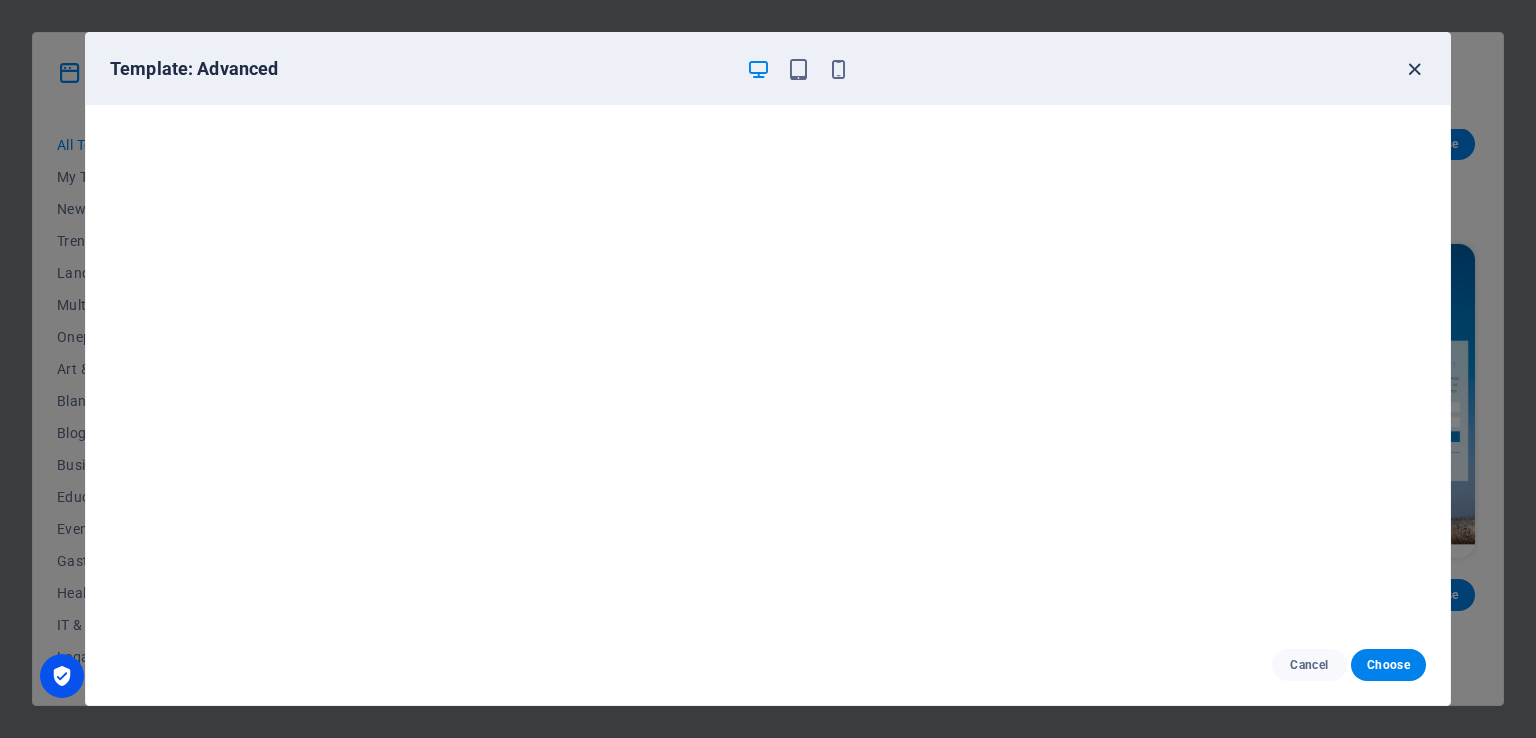 click at bounding box center [1414, 69] 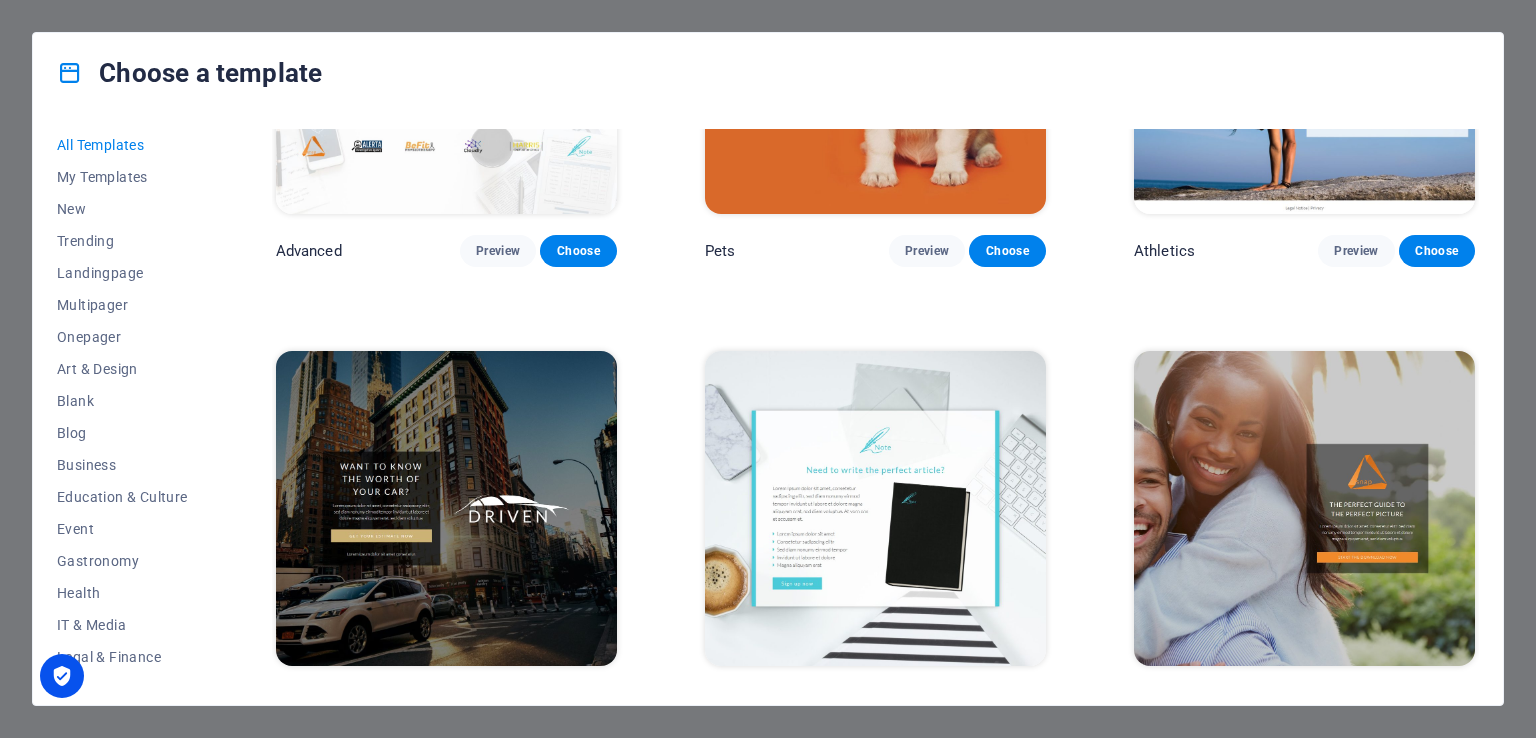 scroll, scrollTop: 21500, scrollLeft: 0, axis: vertical 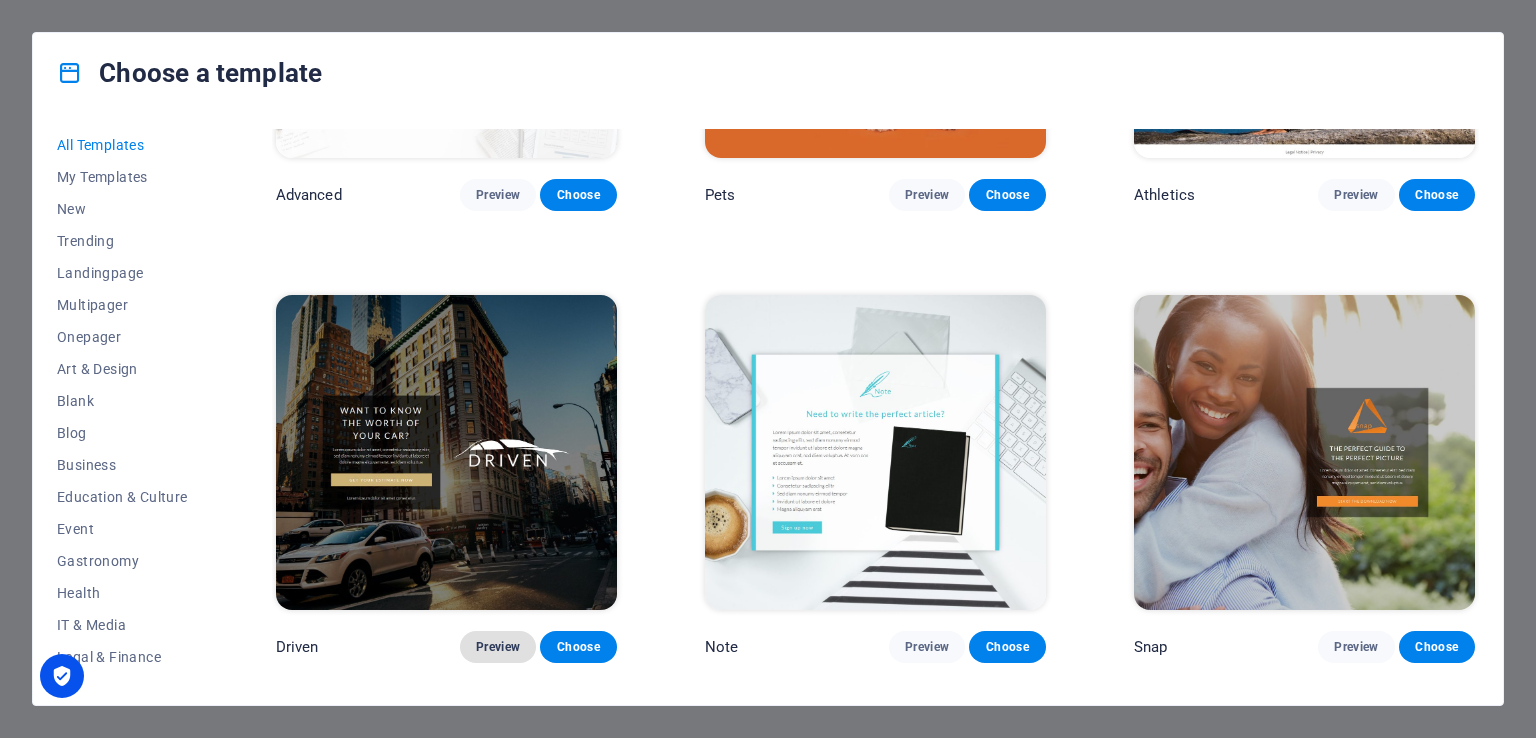 click on "Preview" at bounding box center [498, 647] 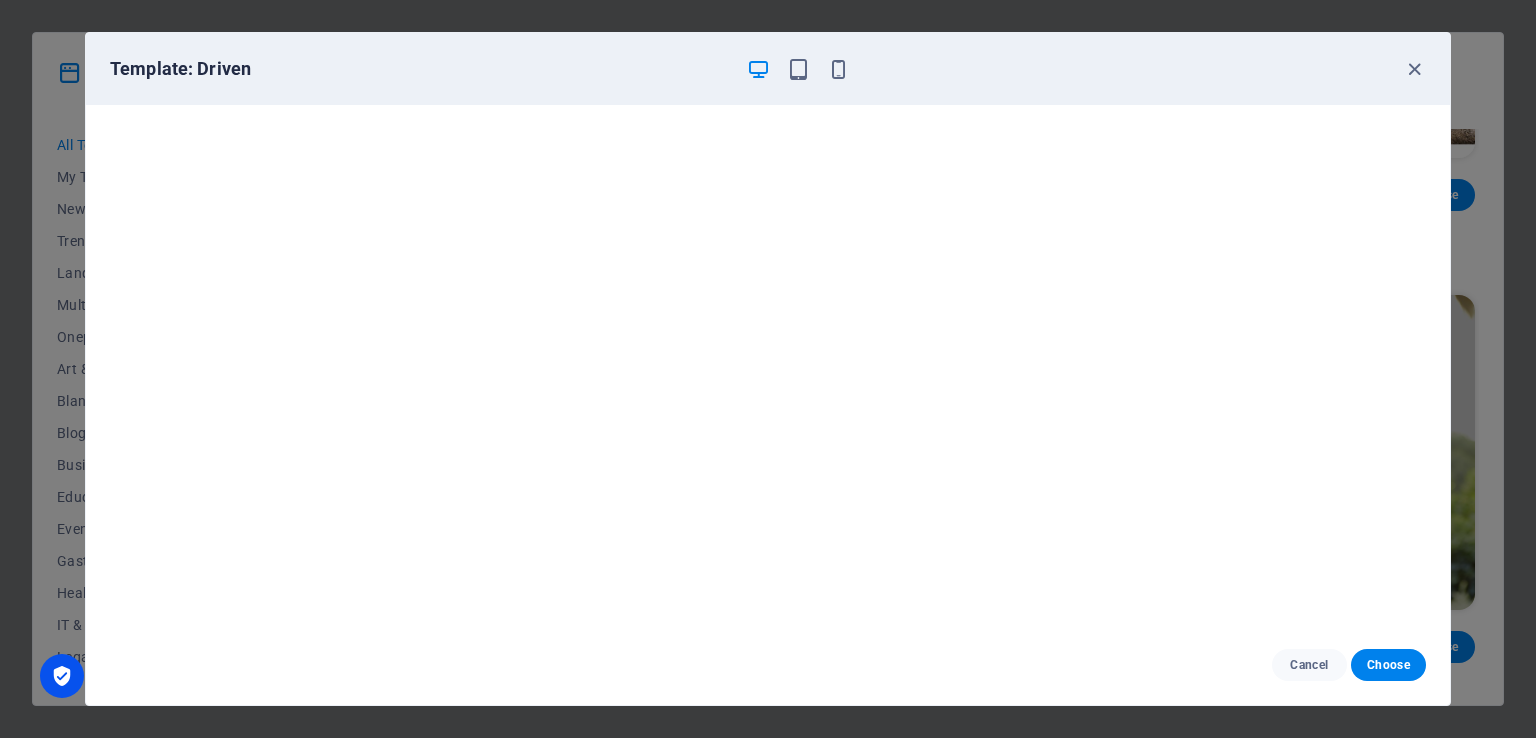 scroll, scrollTop: 5, scrollLeft: 0, axis: vertical 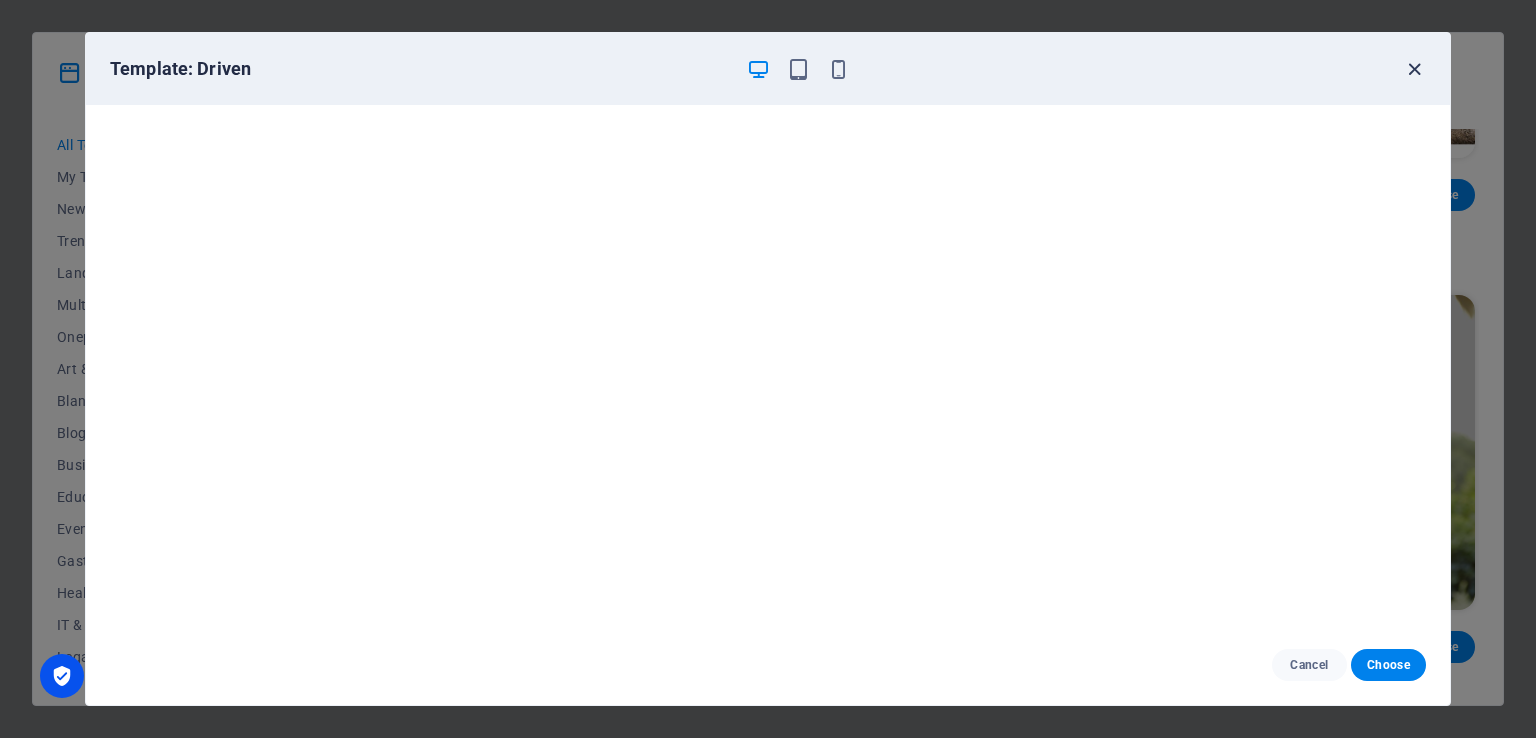 click at bounding box center (1414, 69) 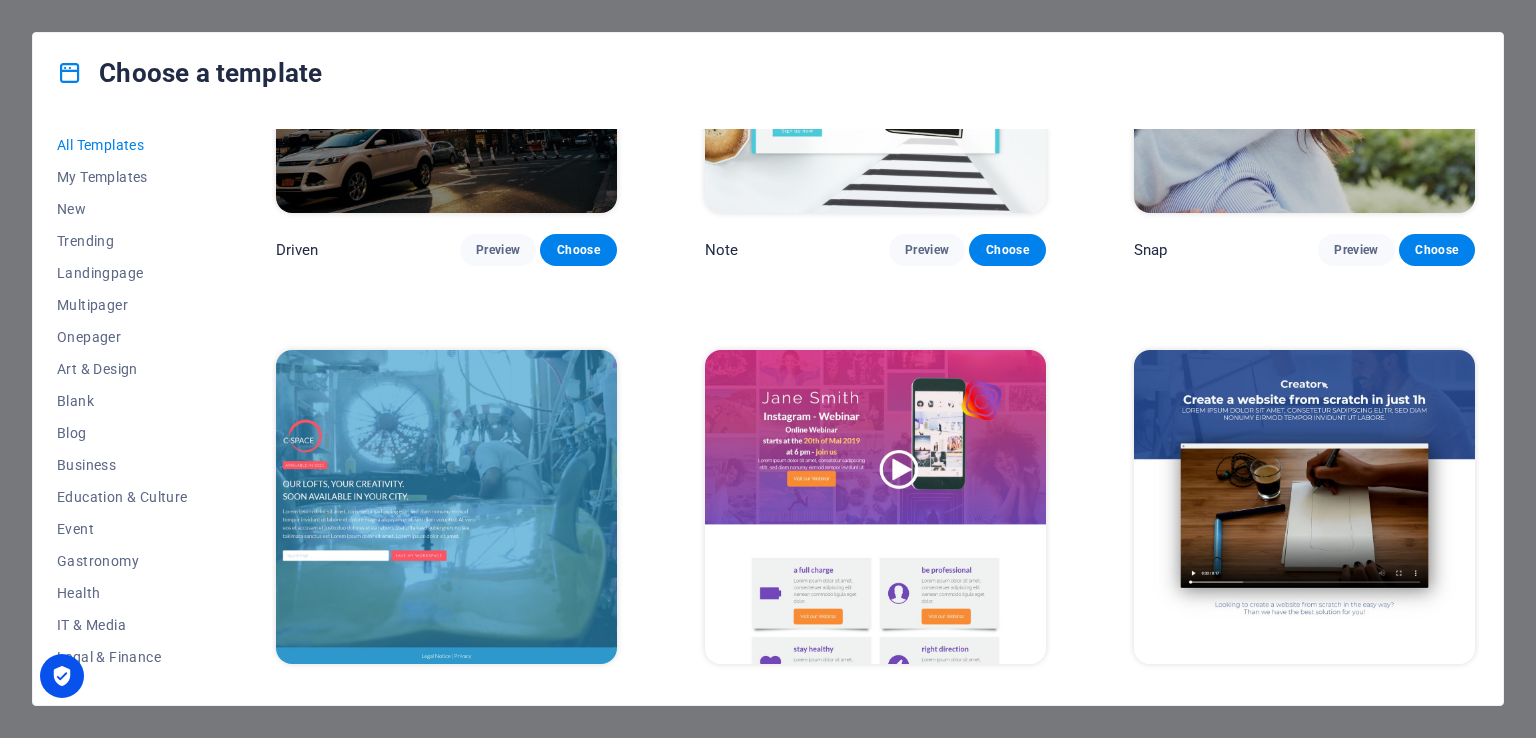 scroll, scrollTop: 21900, scrollLeft: 0, axis: vertical 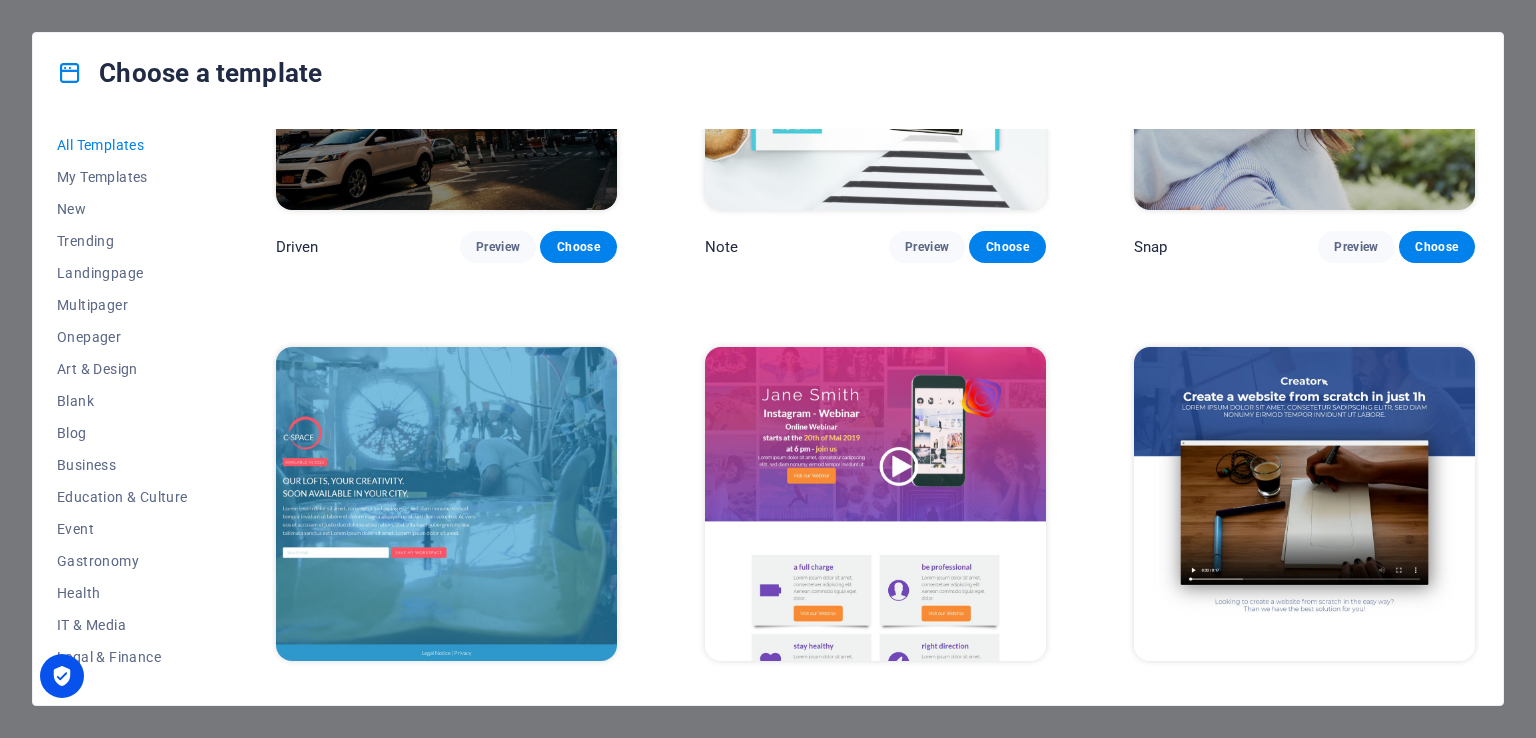 click on "Preview" at bounding box center [1356, 698] 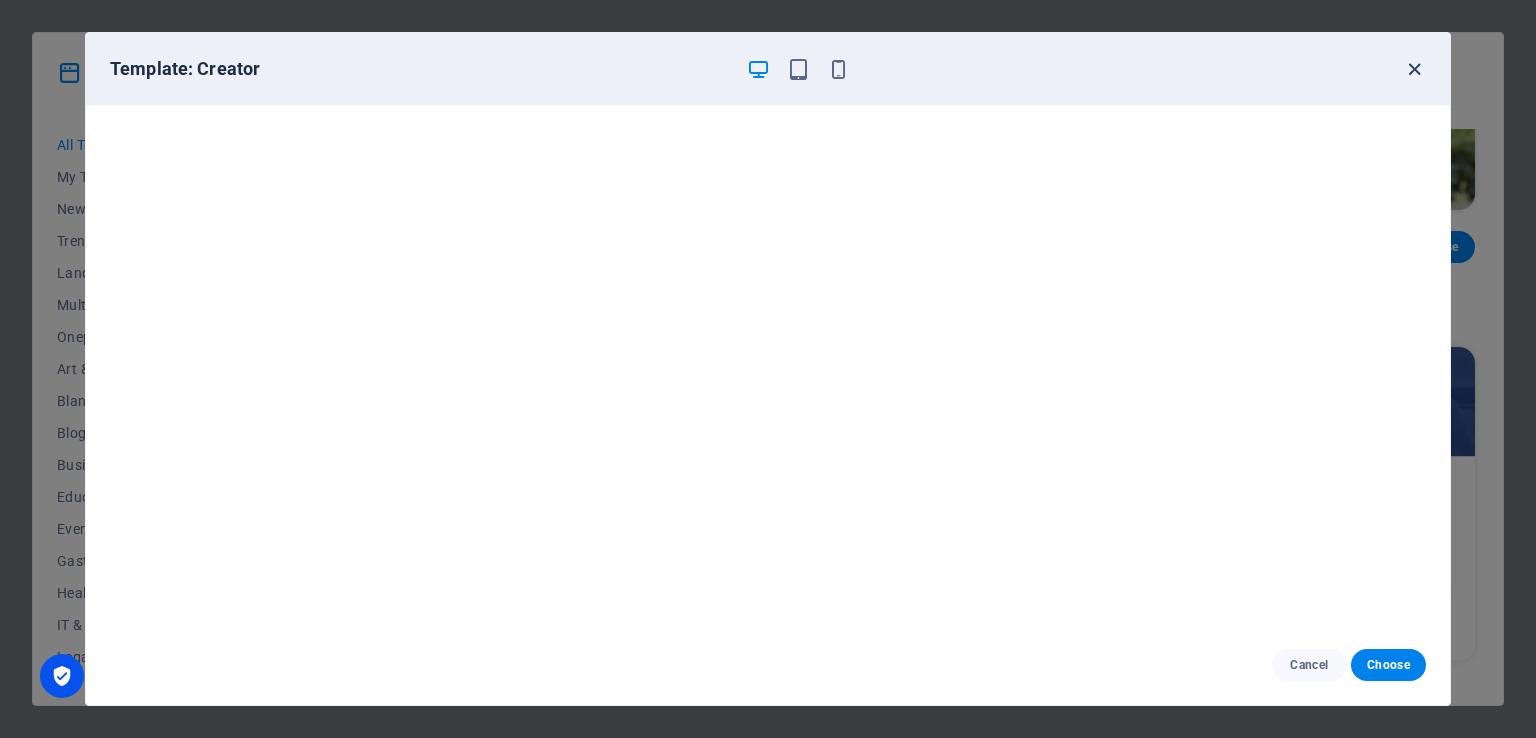 click at bounding box center [1414, 69] 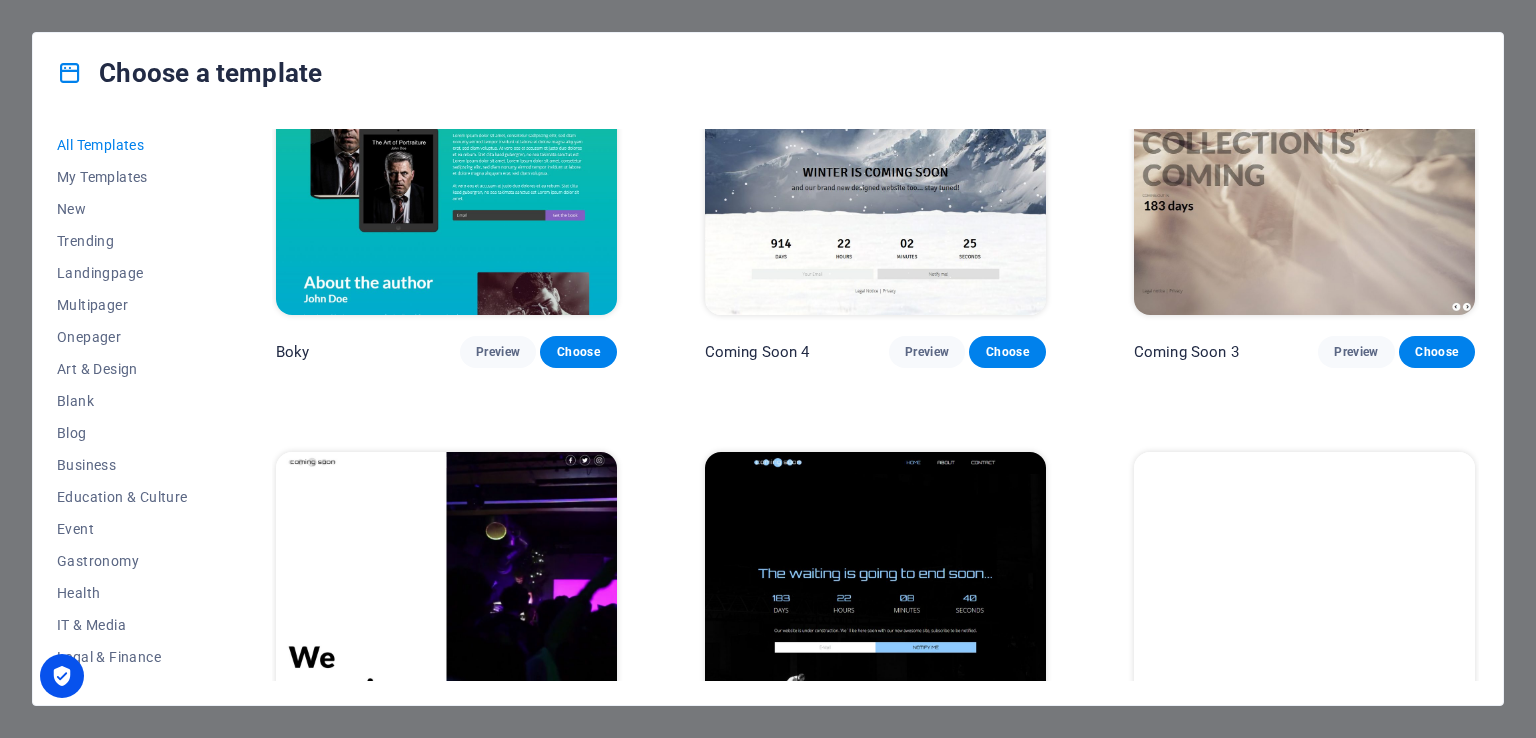 scroll, scrollTop: 23634, scrollLeft: 0, axis: vertical 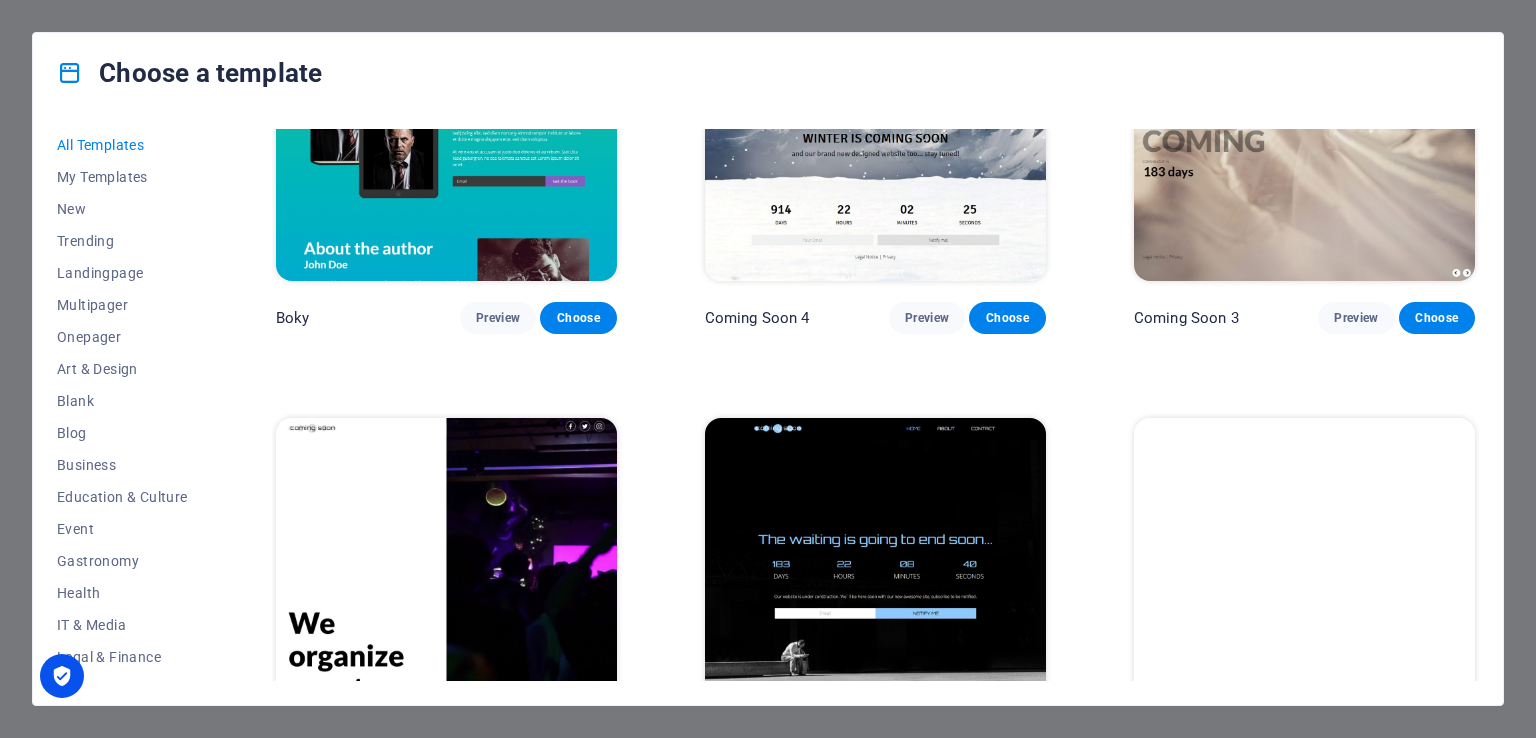 click on "Preview" at bounding box center [498, 769] 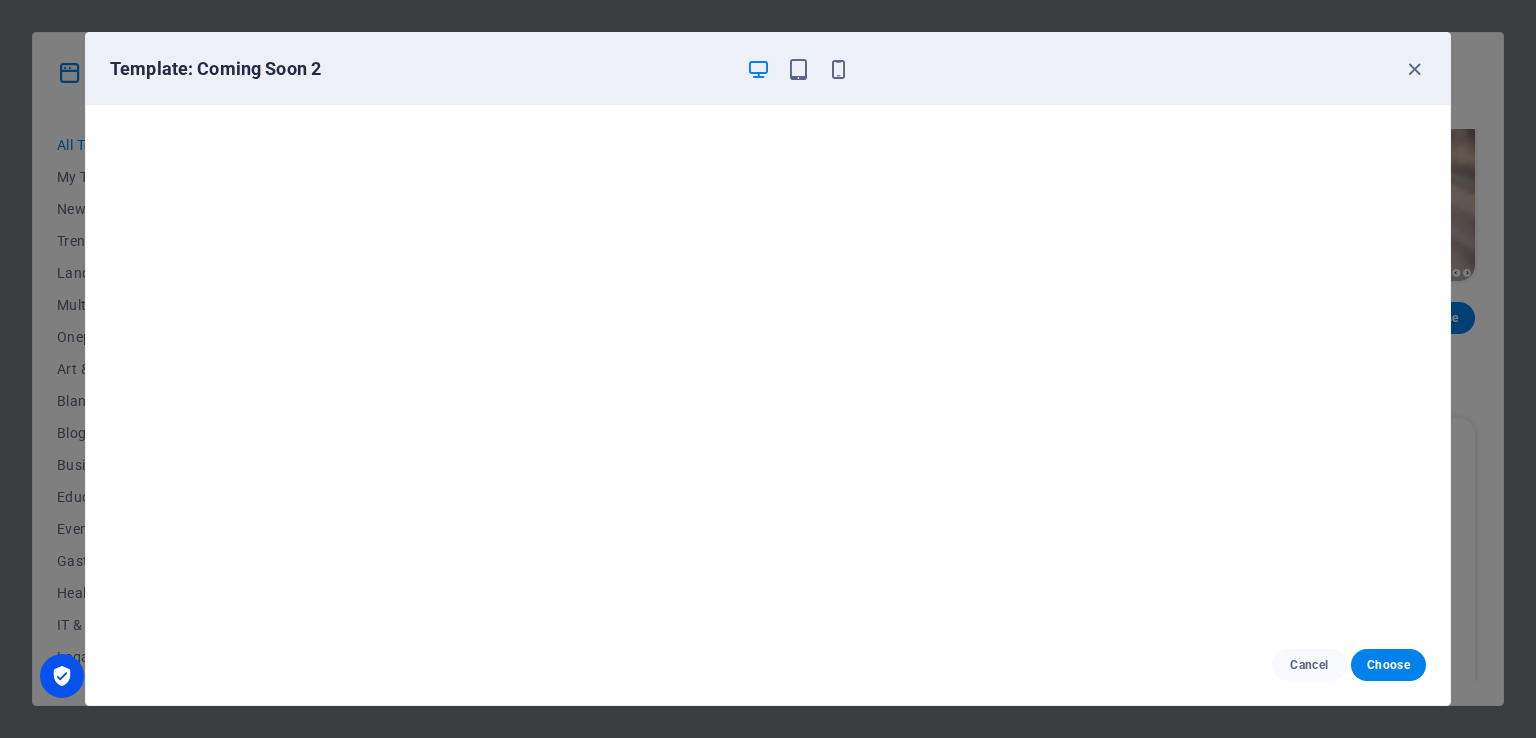 scroll, scrollTop: 5, scrollLeft: 0, axis: vertical 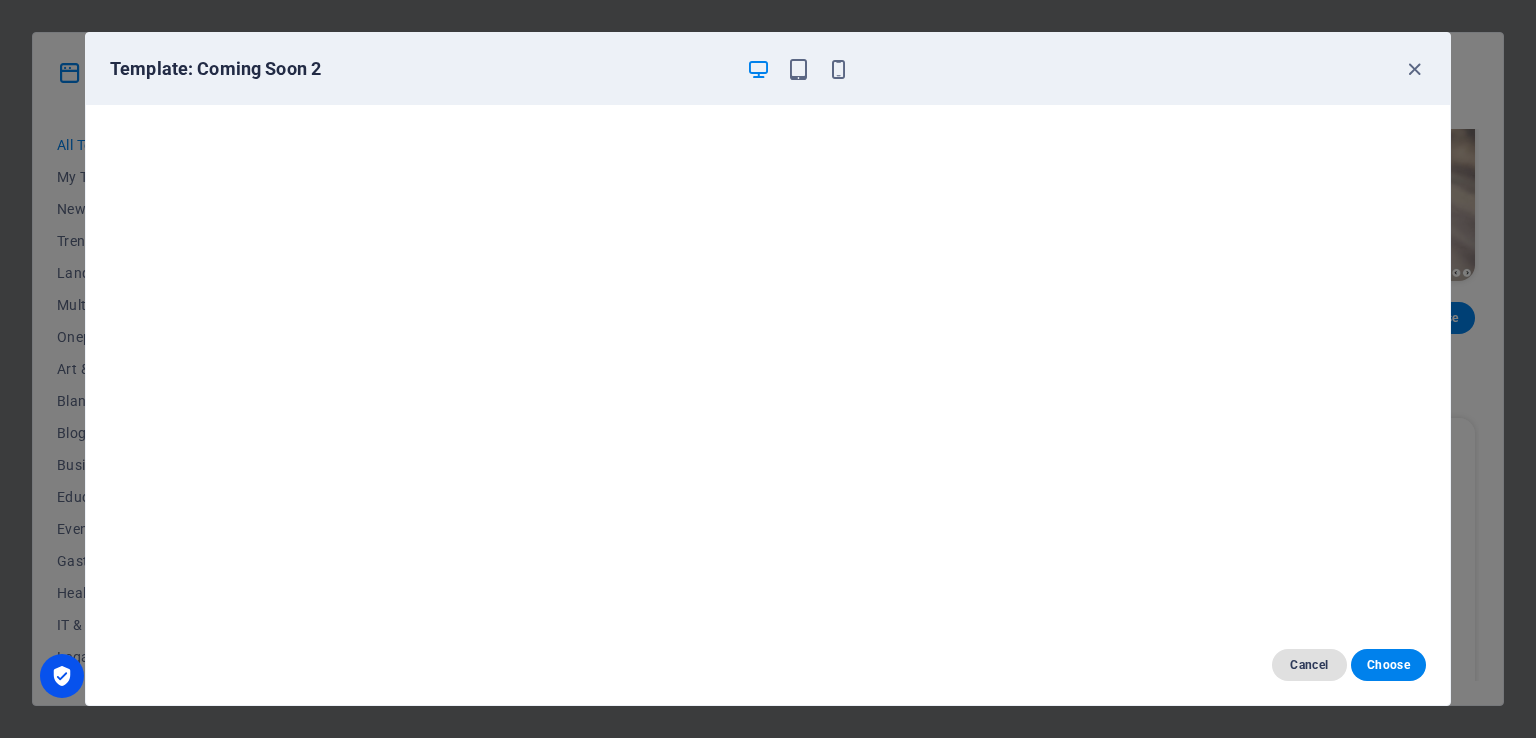 click on "Cancel" at bounding box center [1309, 665] 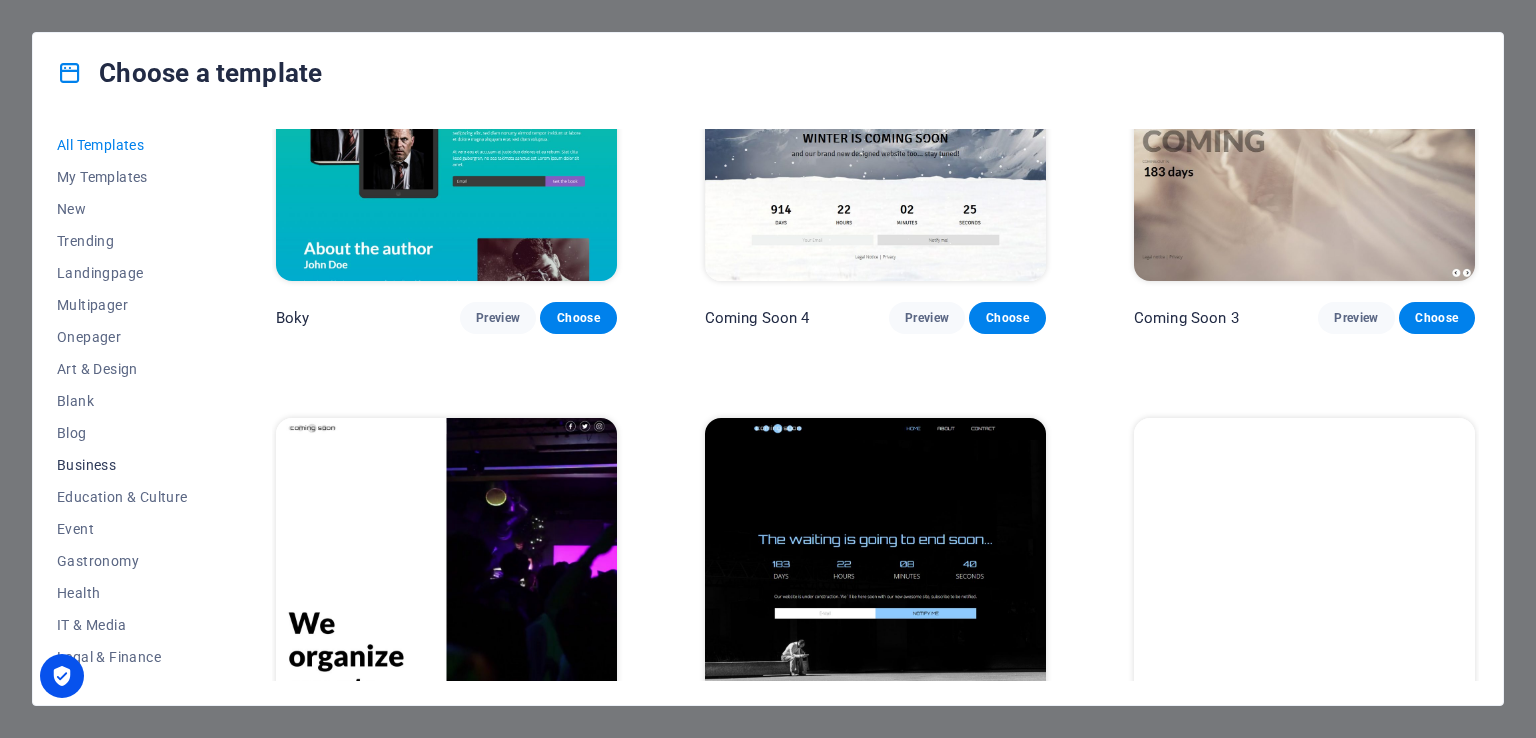 click on "Business" at bounding box center (122, 465) 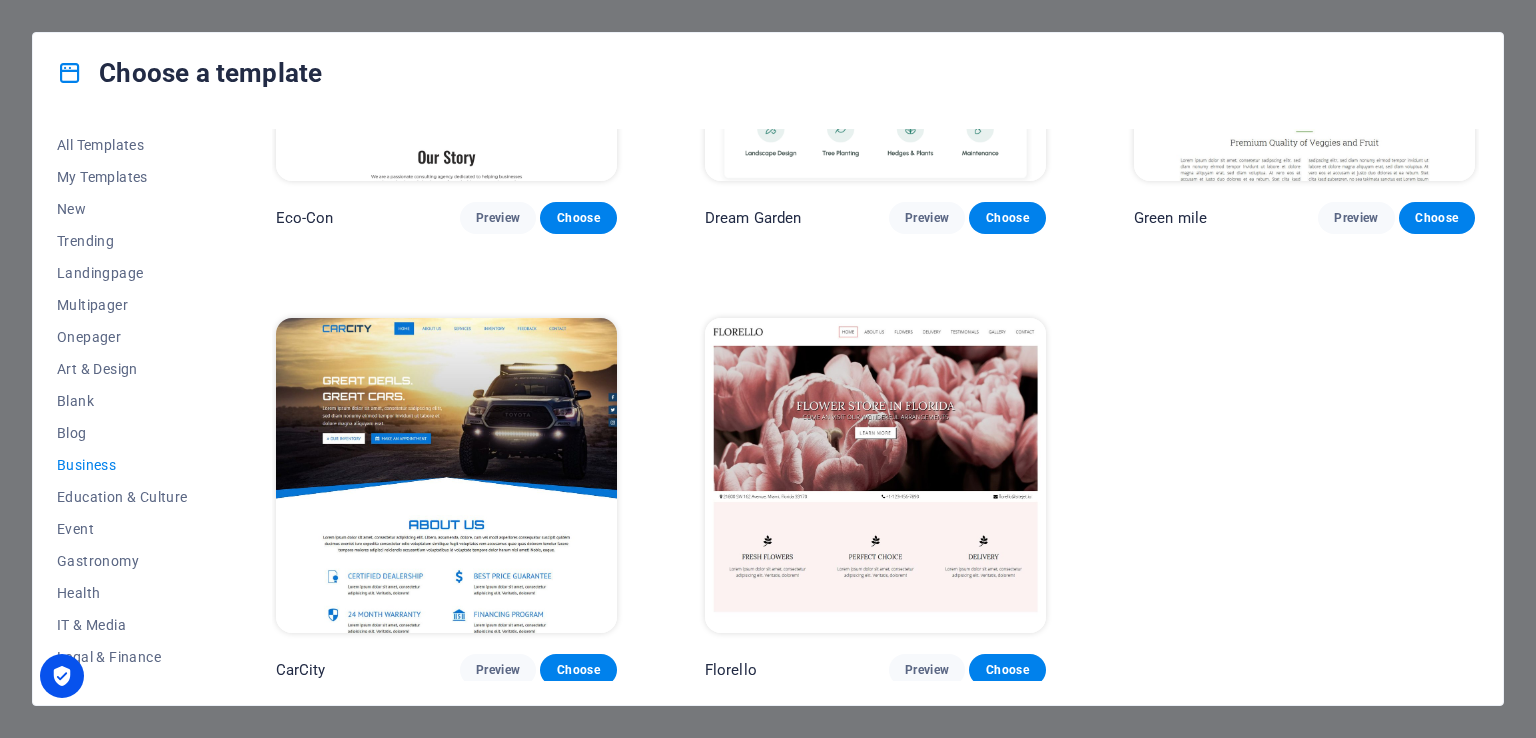 scroll, scrollTop: 0, scrollLeft: 0, axis: both 